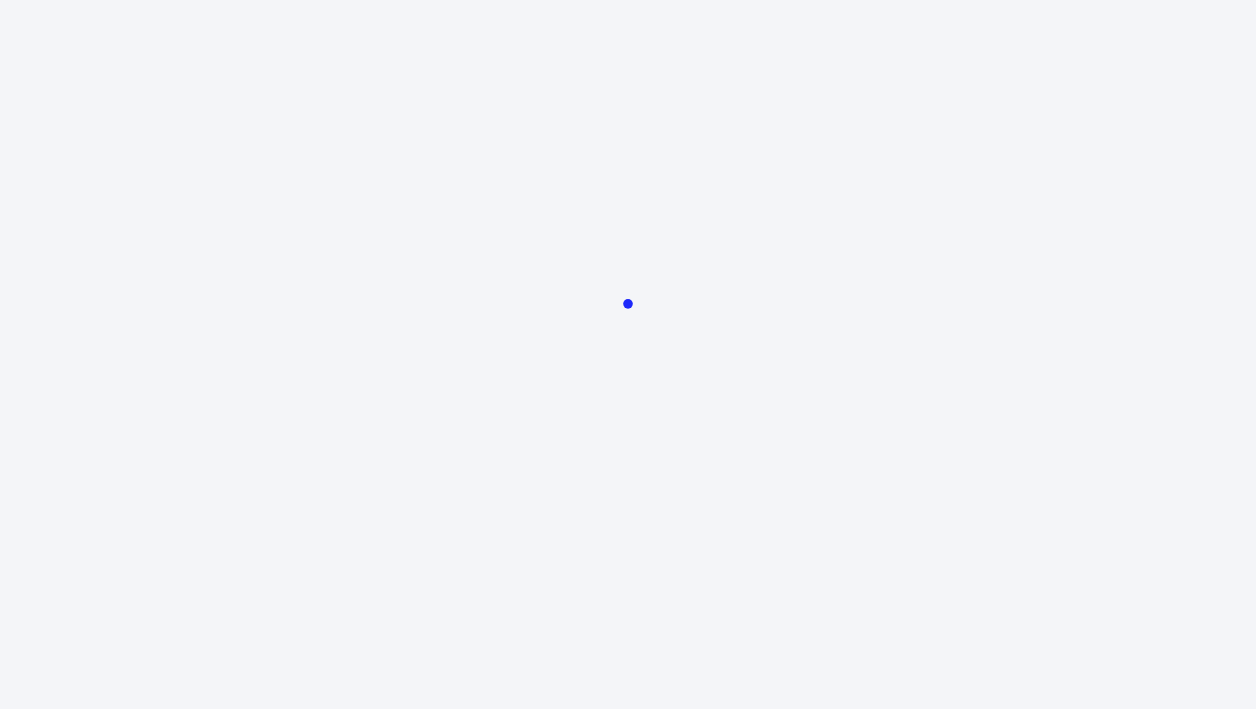 scroll, scrollTop: 0, scrollLeft: 0, axis: both 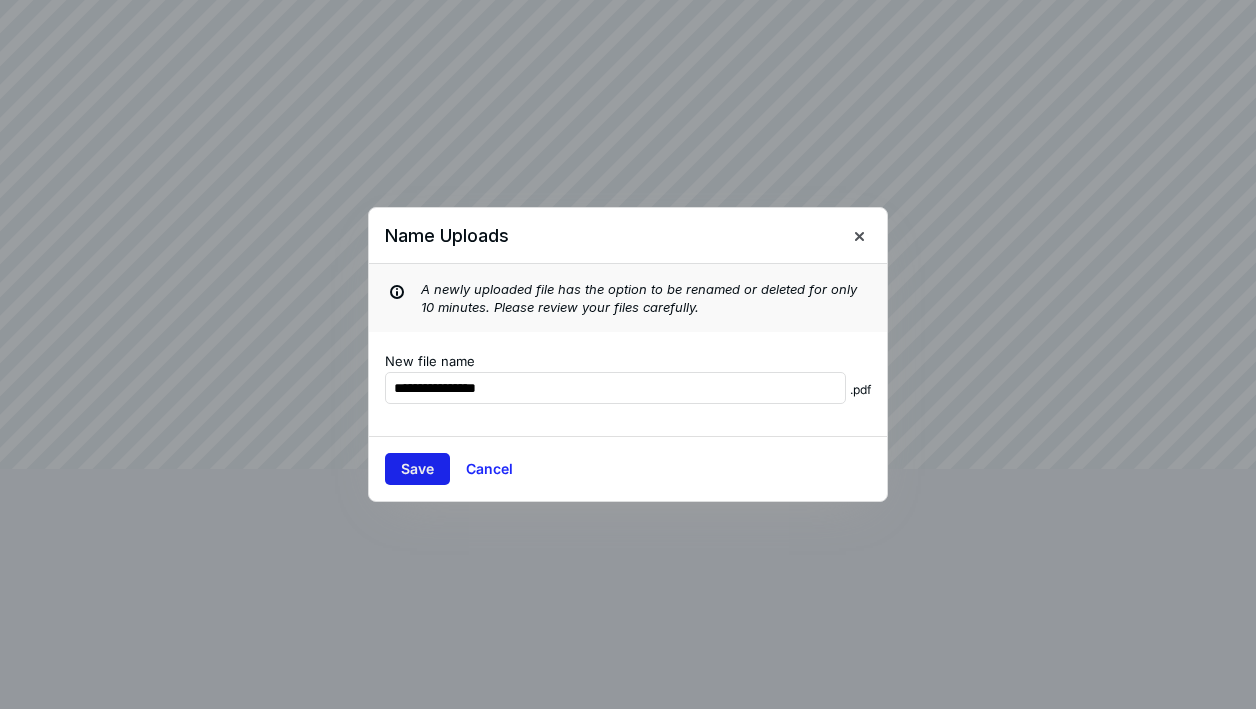 click on "Save" at bounding box center (417, 469) 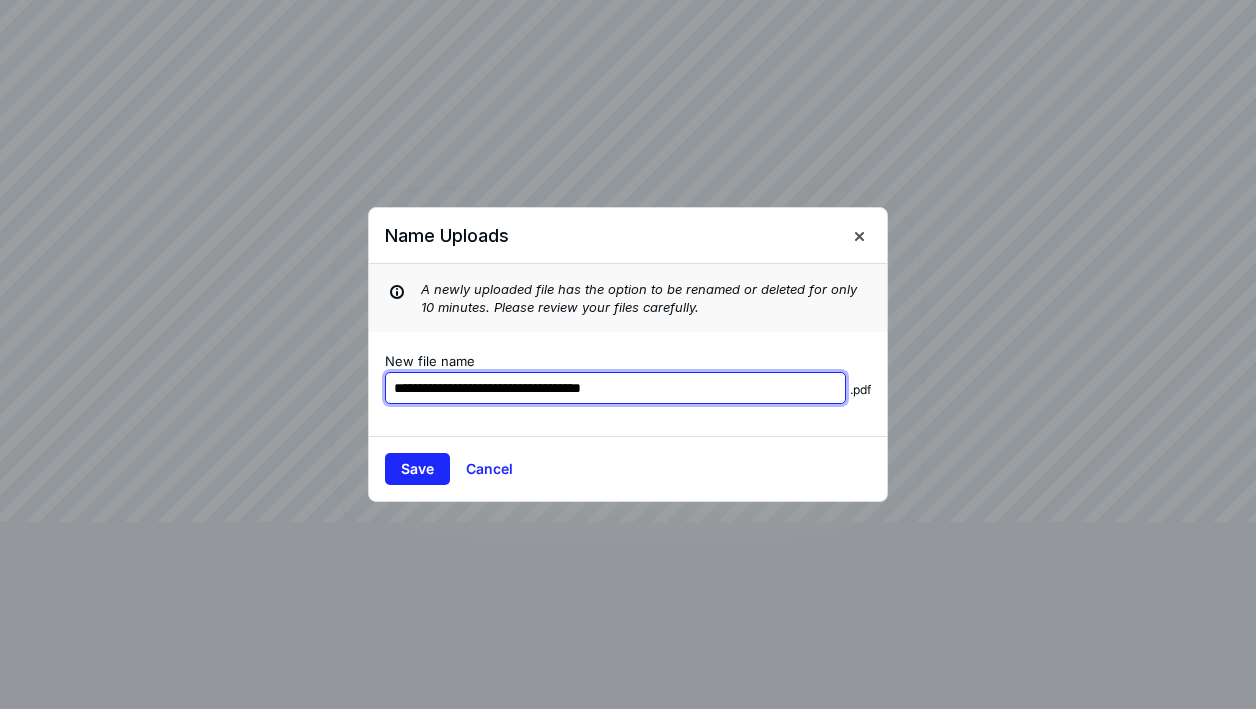 drag, startPoint x: 684, startPoint y: 387, endPoint x: 525, endPoint y: 387, distance: 159 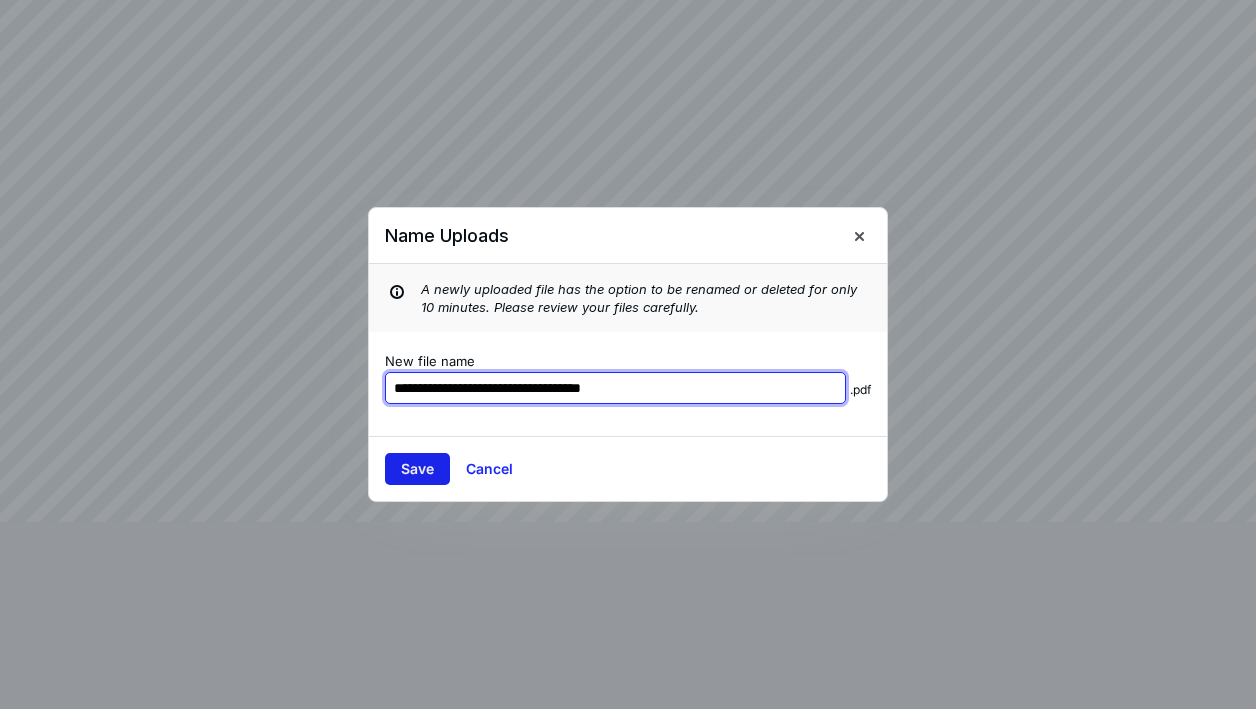 type on "**********" 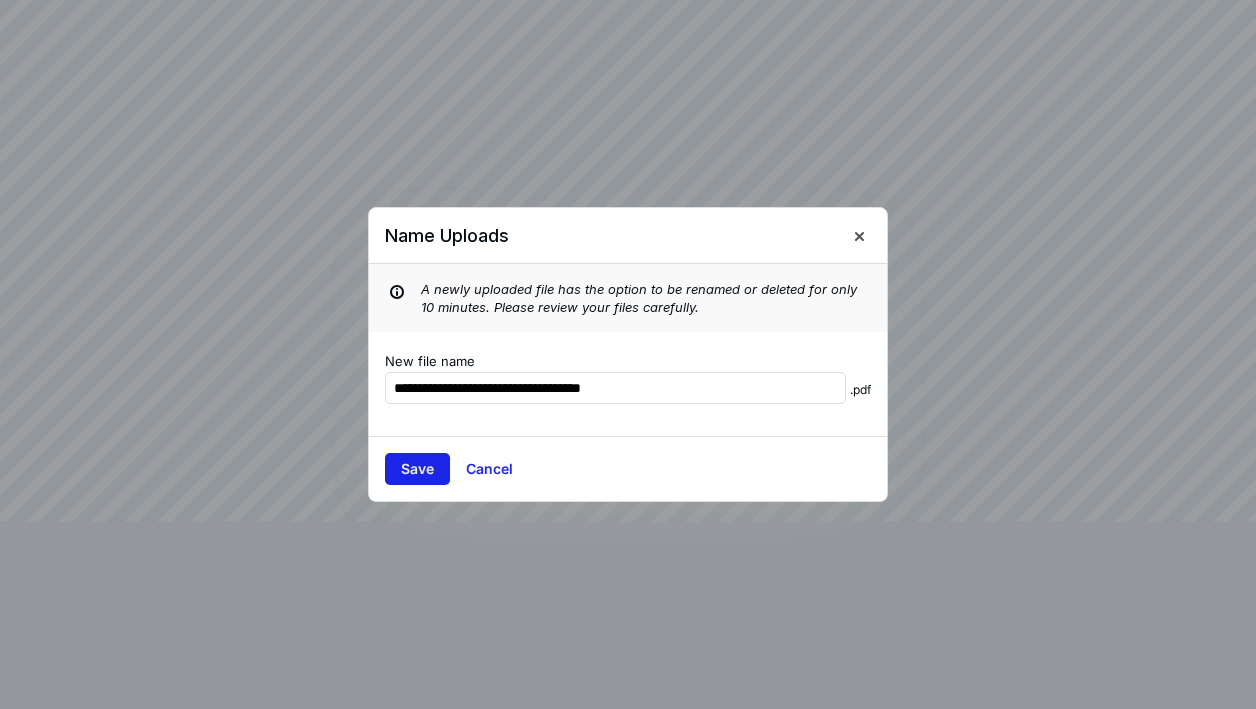 click on "Save" at bounding box center [417, 469] 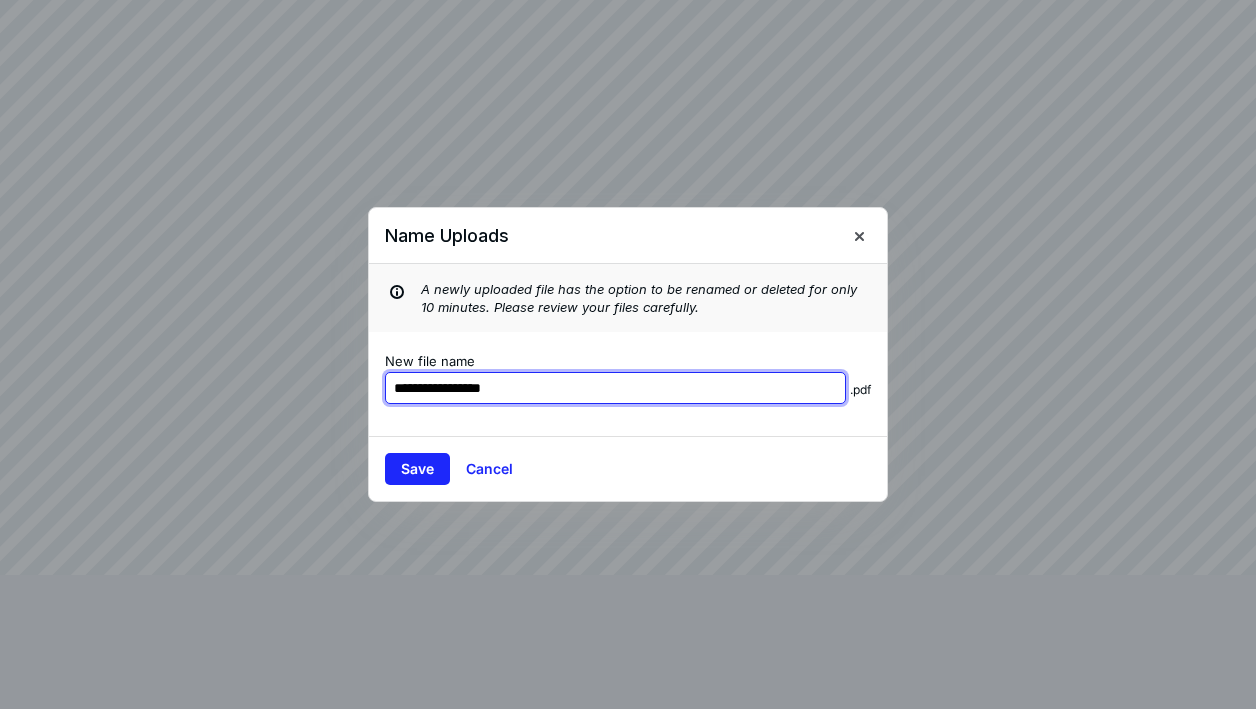 paste on "**********" 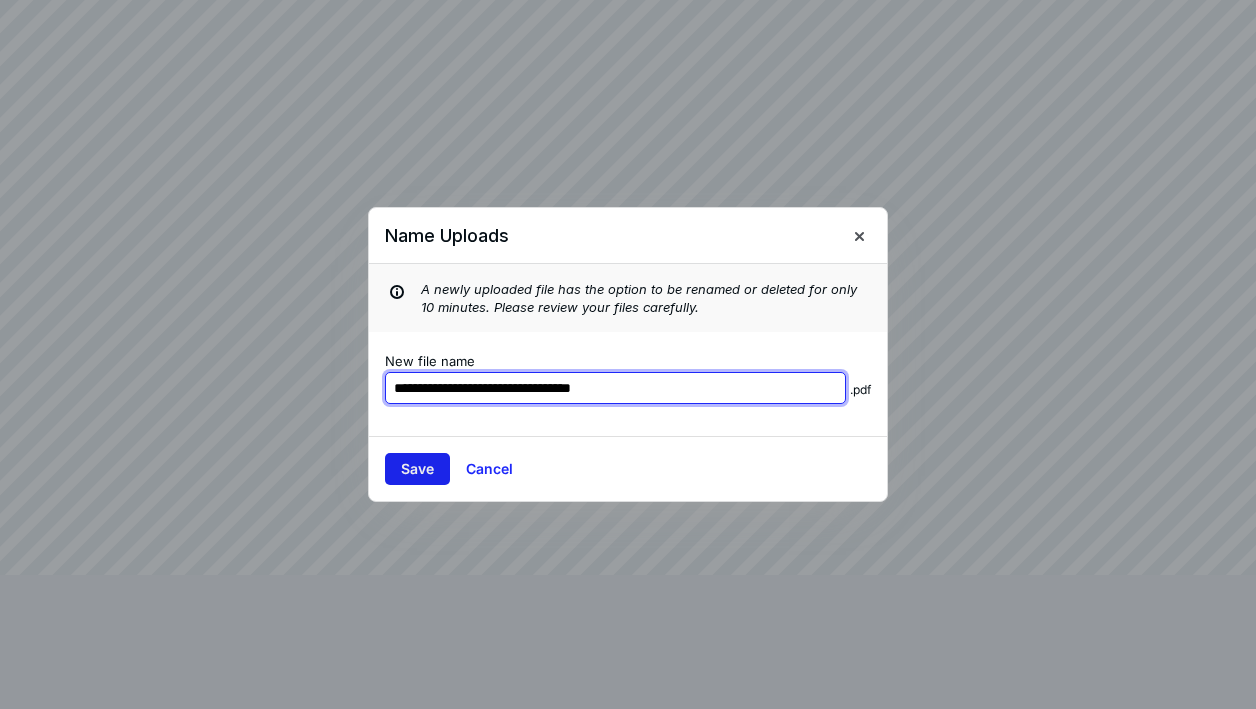 type on "**********" 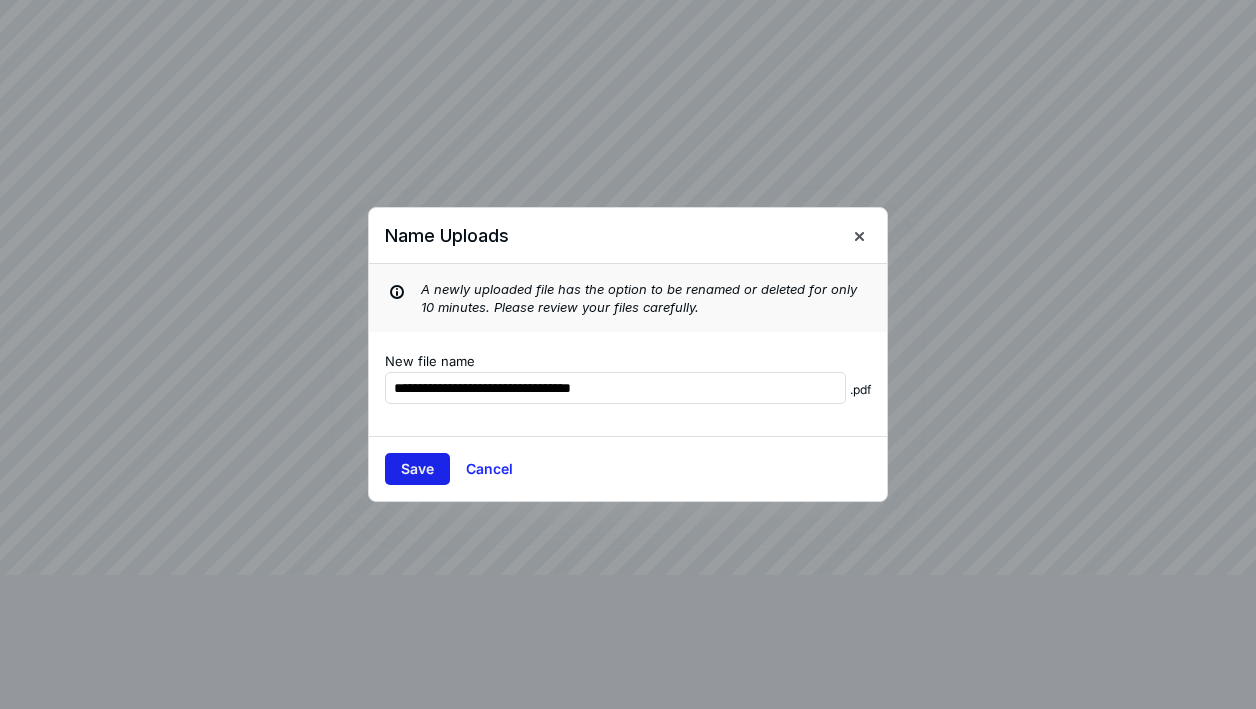 click on "Save" at bounding box center (417, 469) 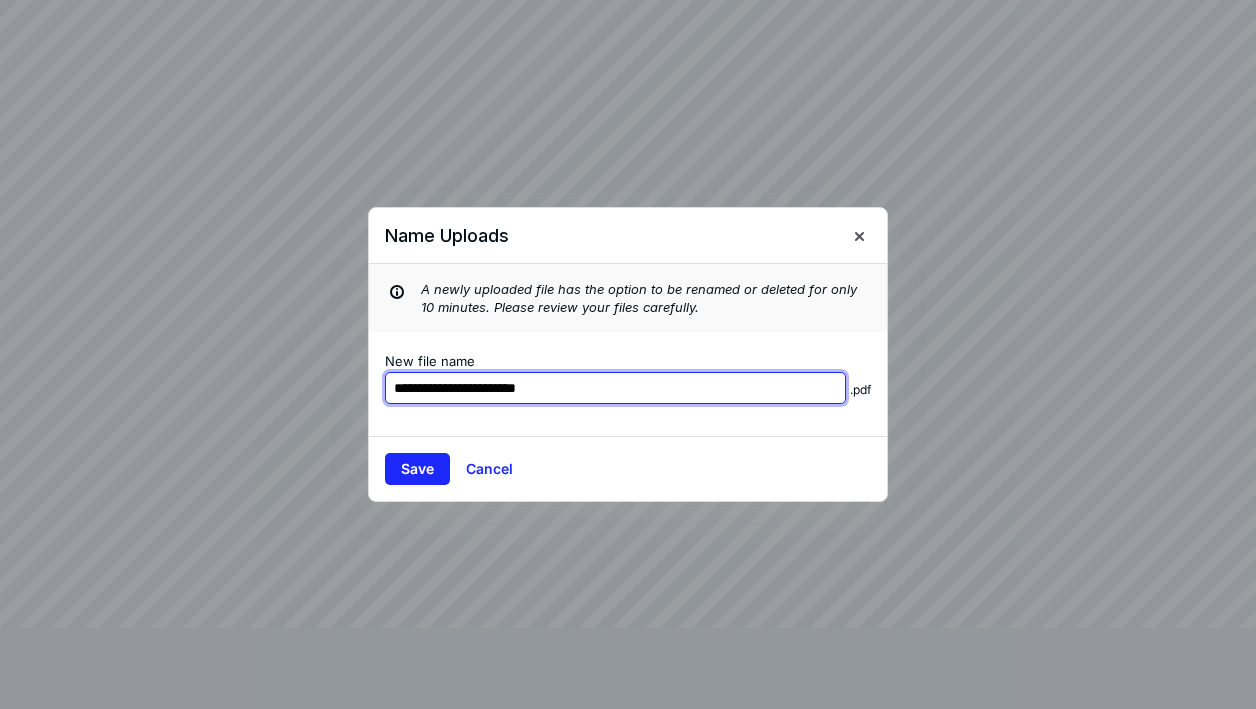 paste on "**********" 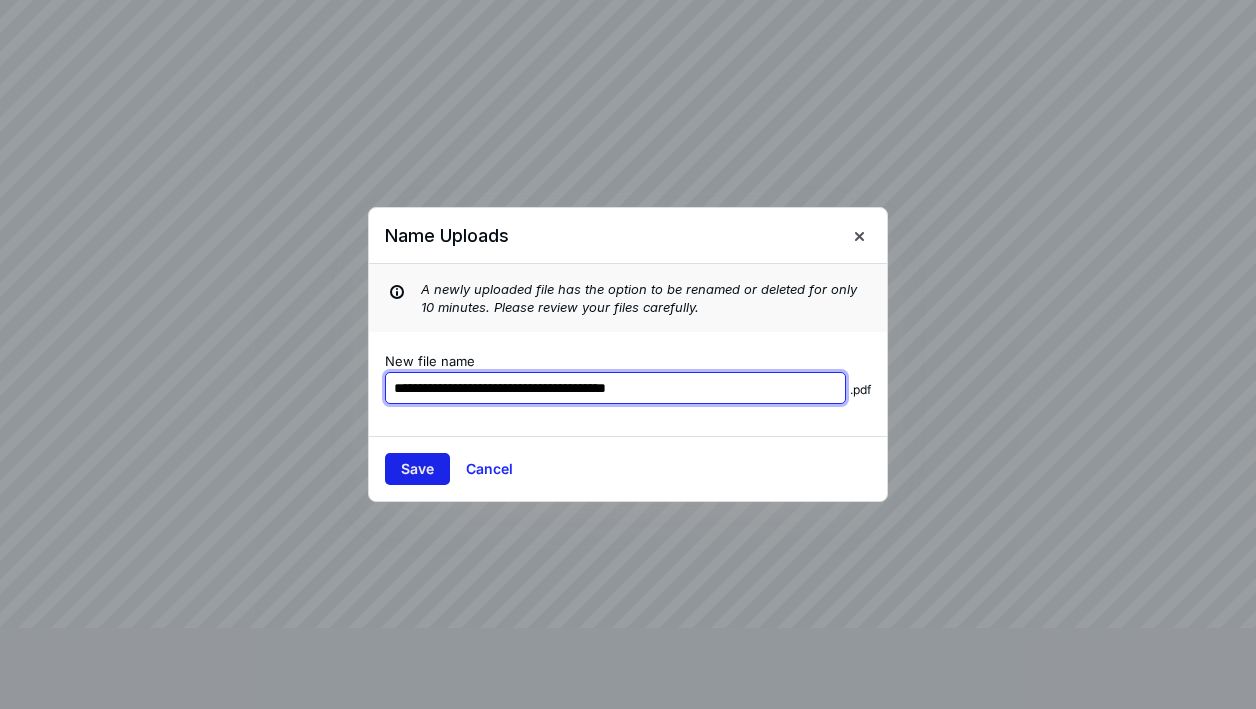 type on "**********" 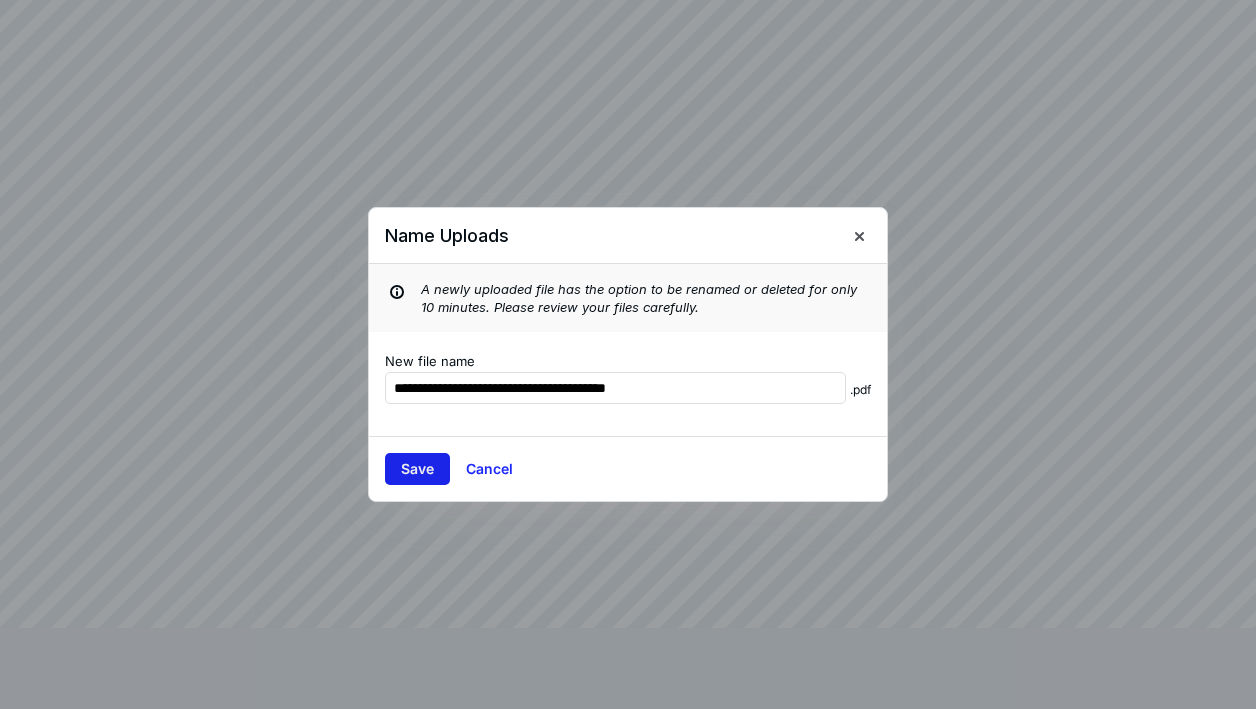 click on "Save" at bounding box center [417, 469] 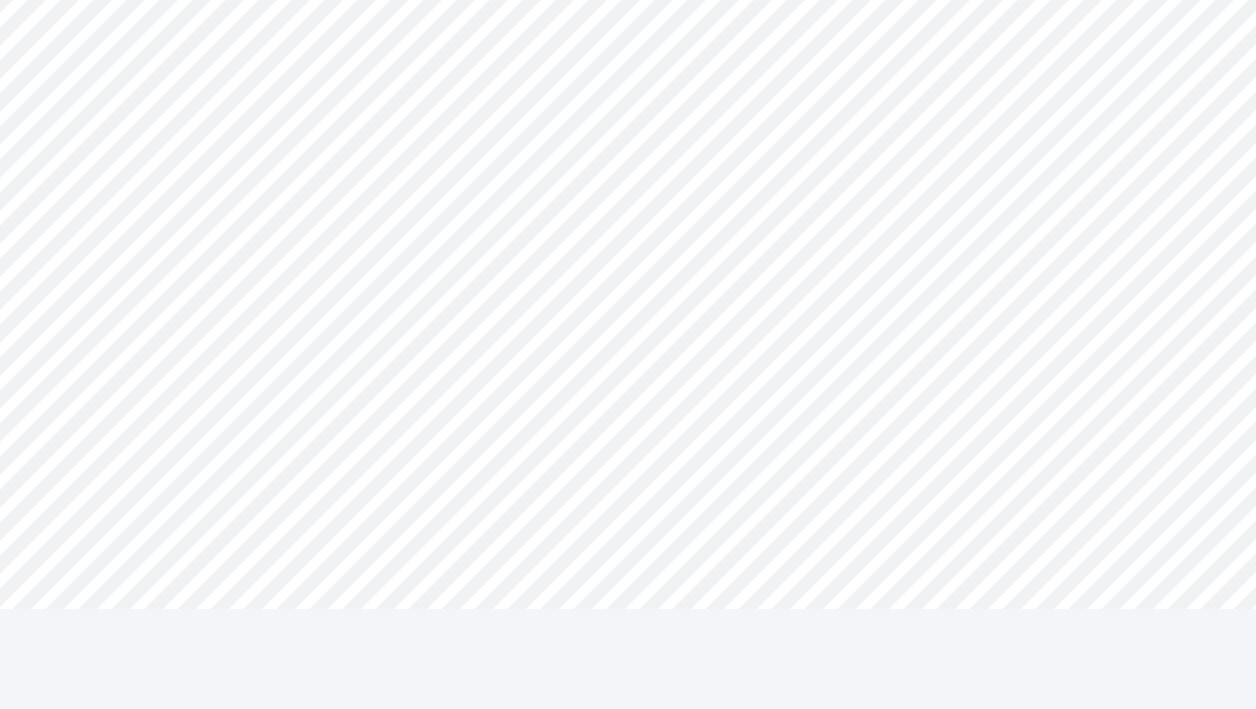 scroll, scrollTop: 72, scrollLeft: 0, axis: vertical 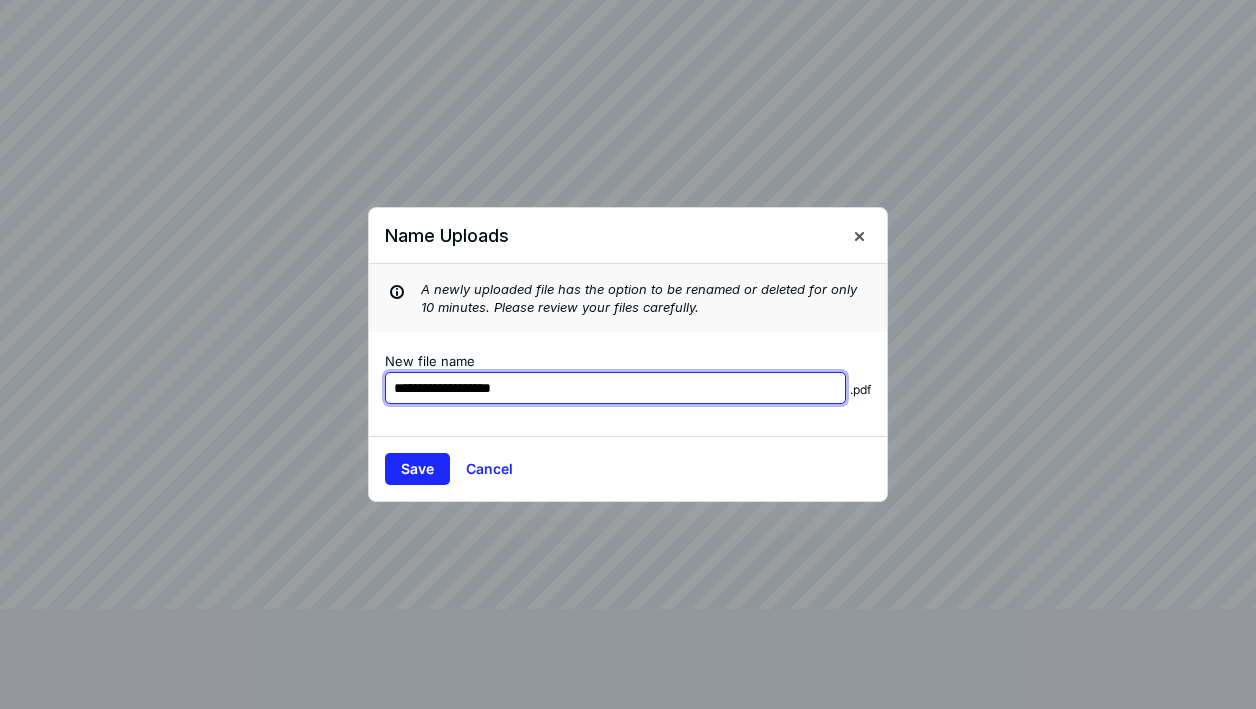 paste on "**********" 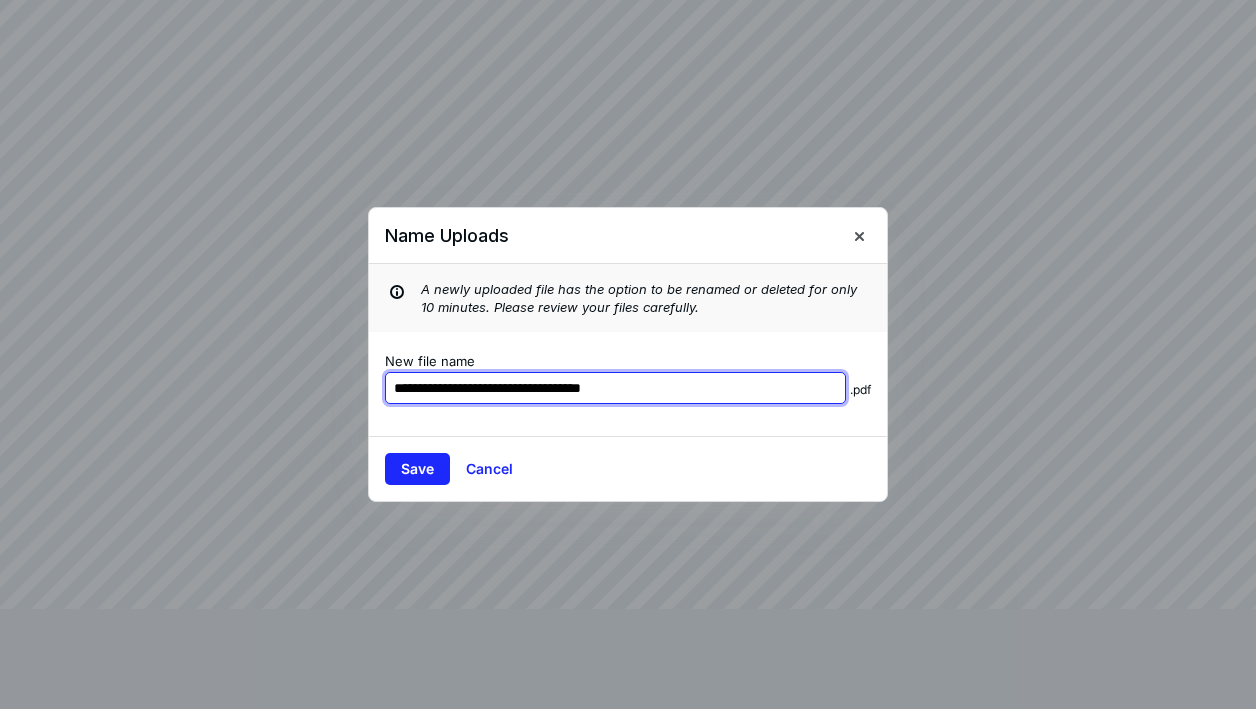 drag, startPoint x: 581, startPoint y: 391, endPoint x: 526, endPoint y: 389, distance: 55.03635 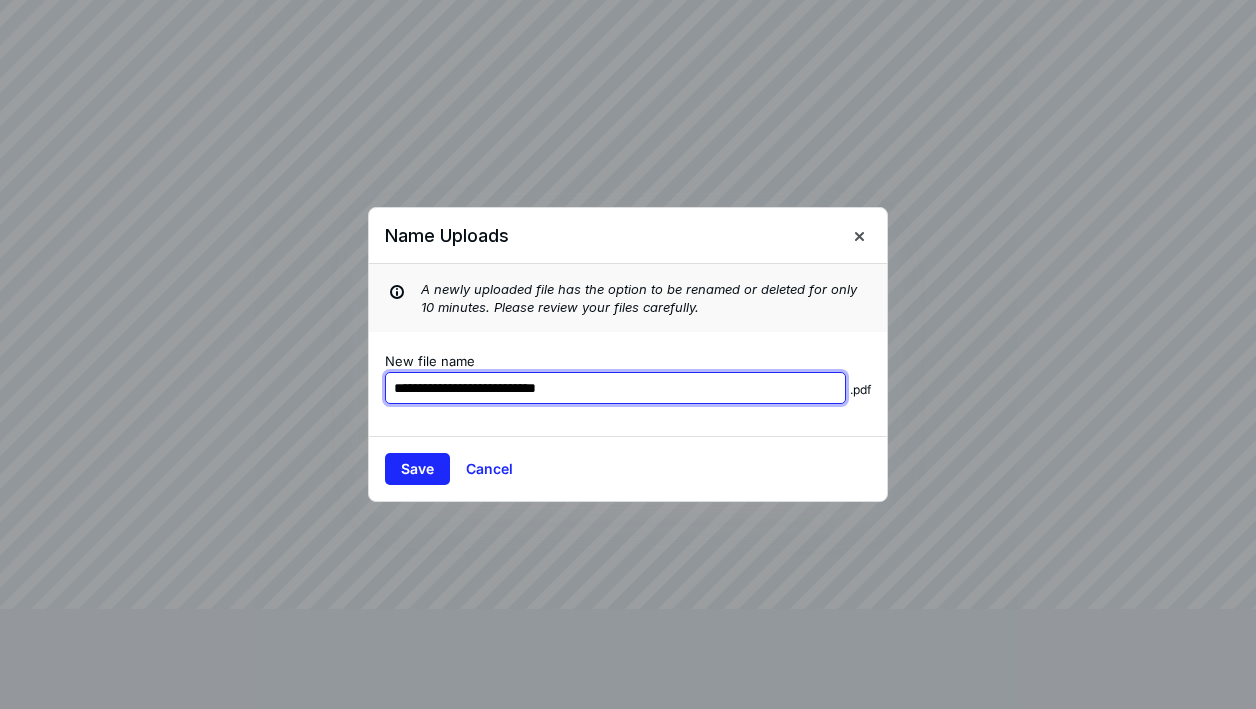 drag, startPoint x: 638, startPoint y: 390, endPoint x: 366, endPoint y: 388, distance: 272.00735 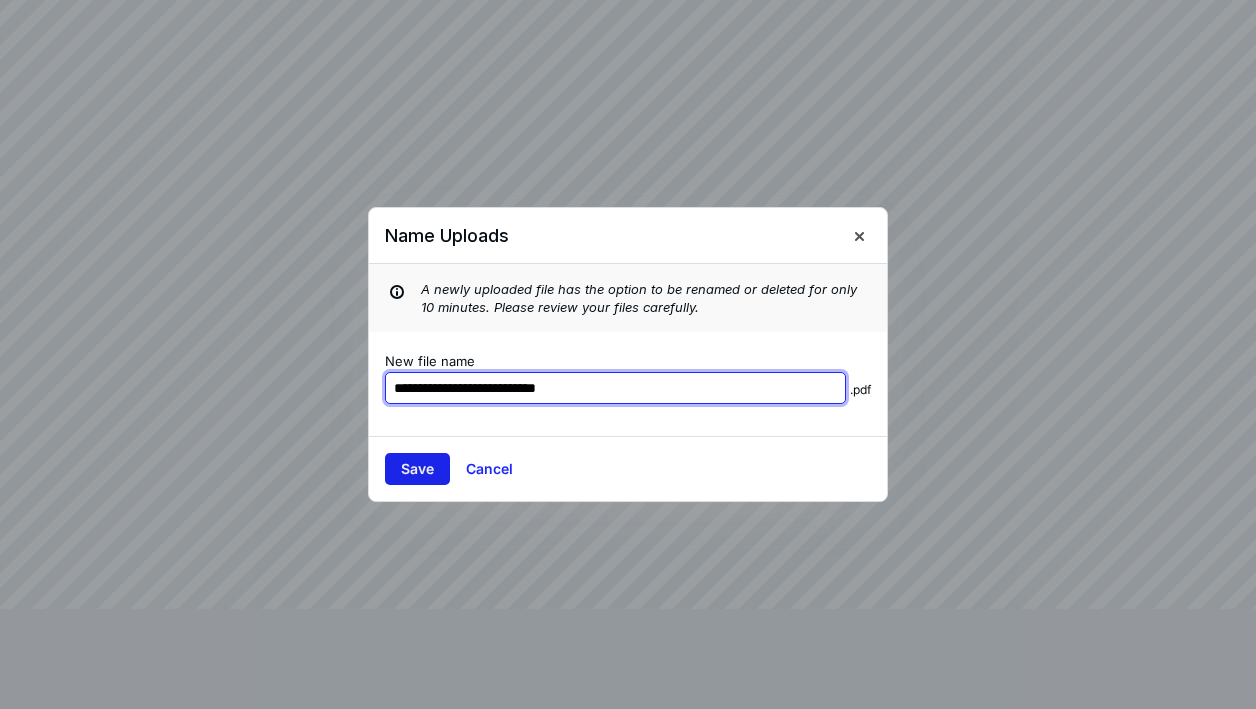 type on "**********" 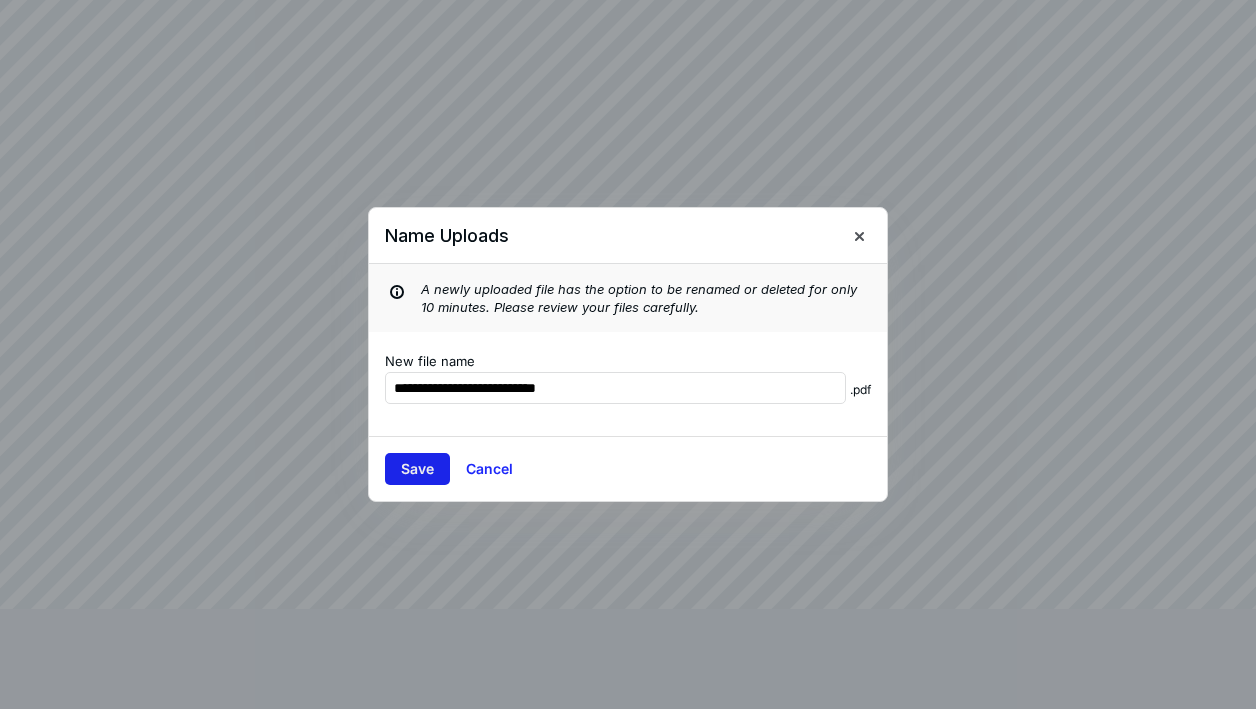 click on "Save" at bounding box center (417, 469) 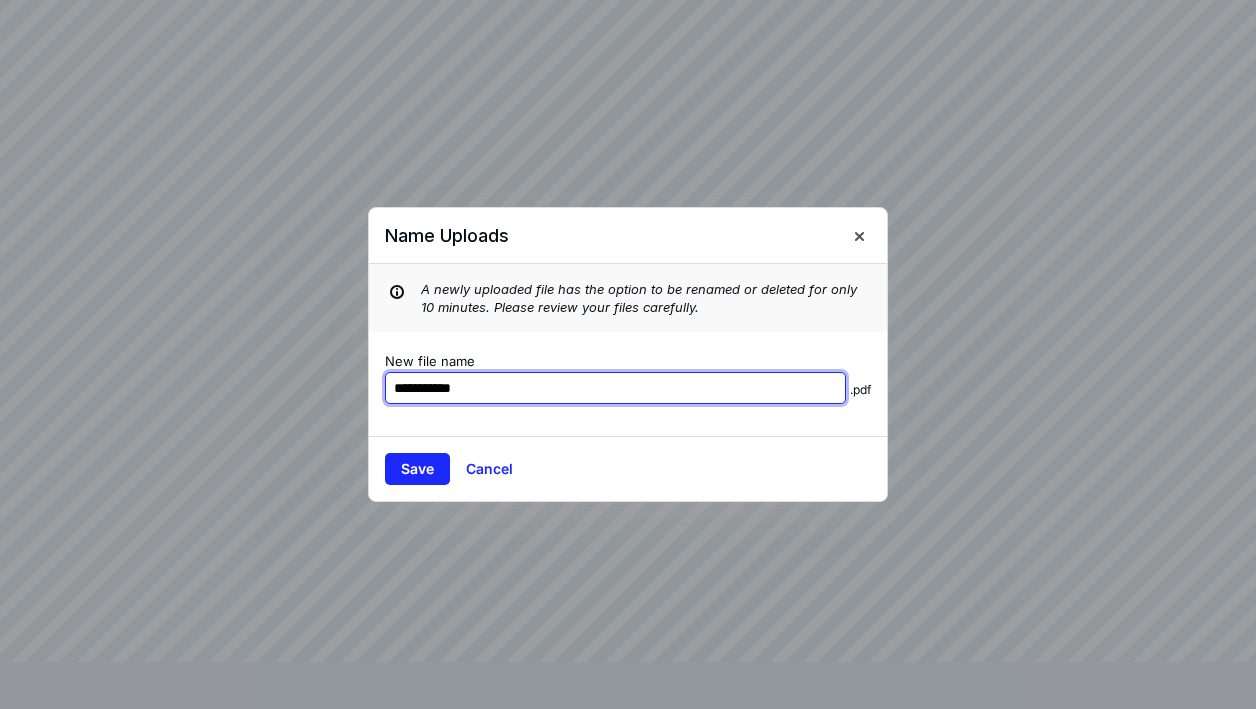 paste on "**********" 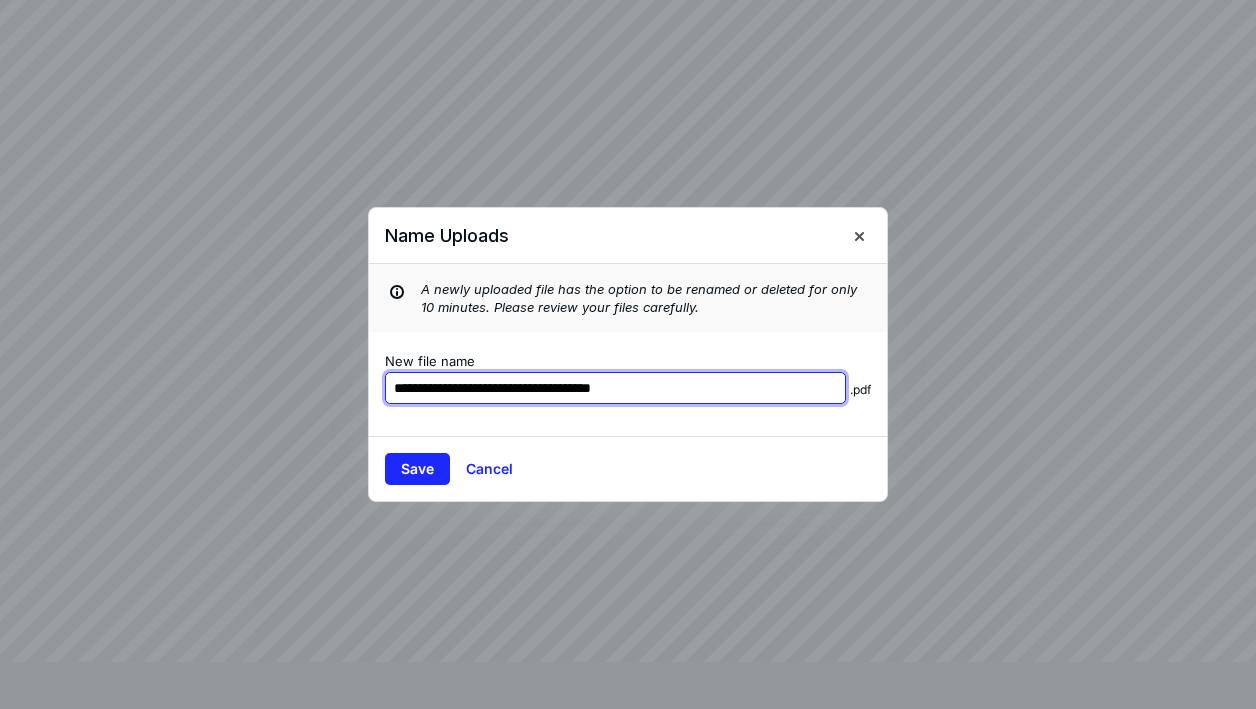 drag, startPoint x: 594, startPoint y: 391, endPoint x: 467, endPoint y: 390, distance: 127.00394 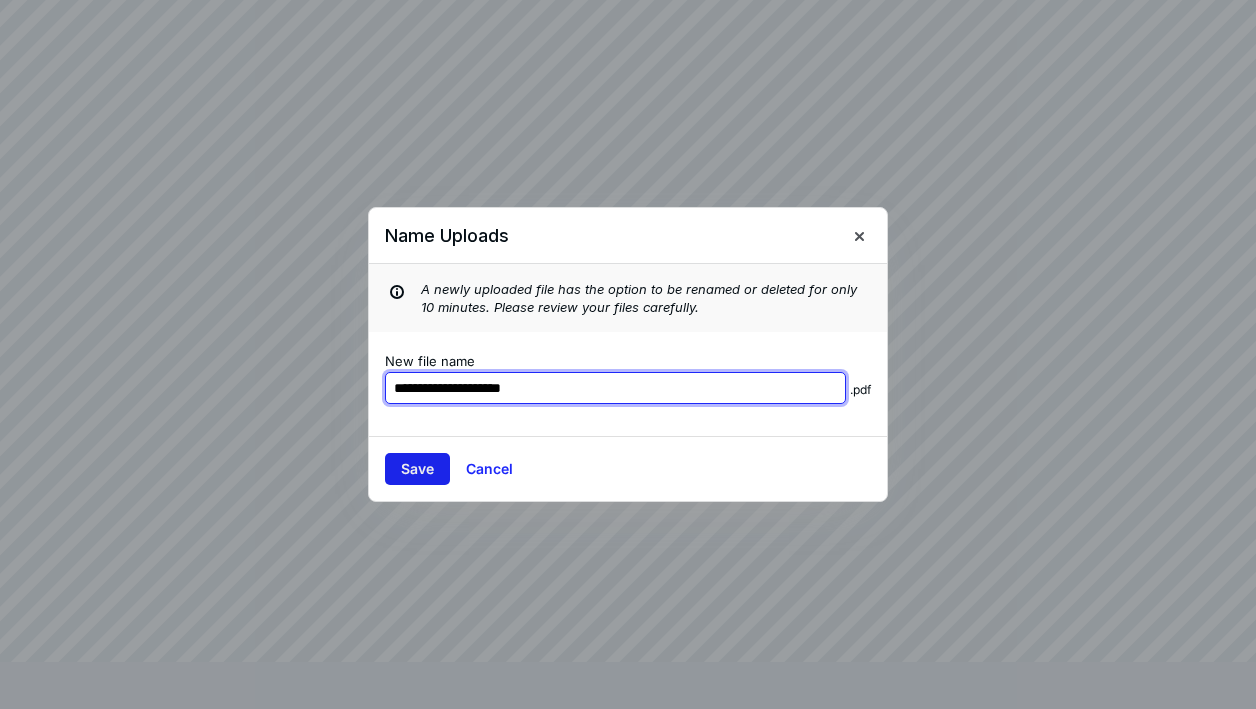 type on "**********" 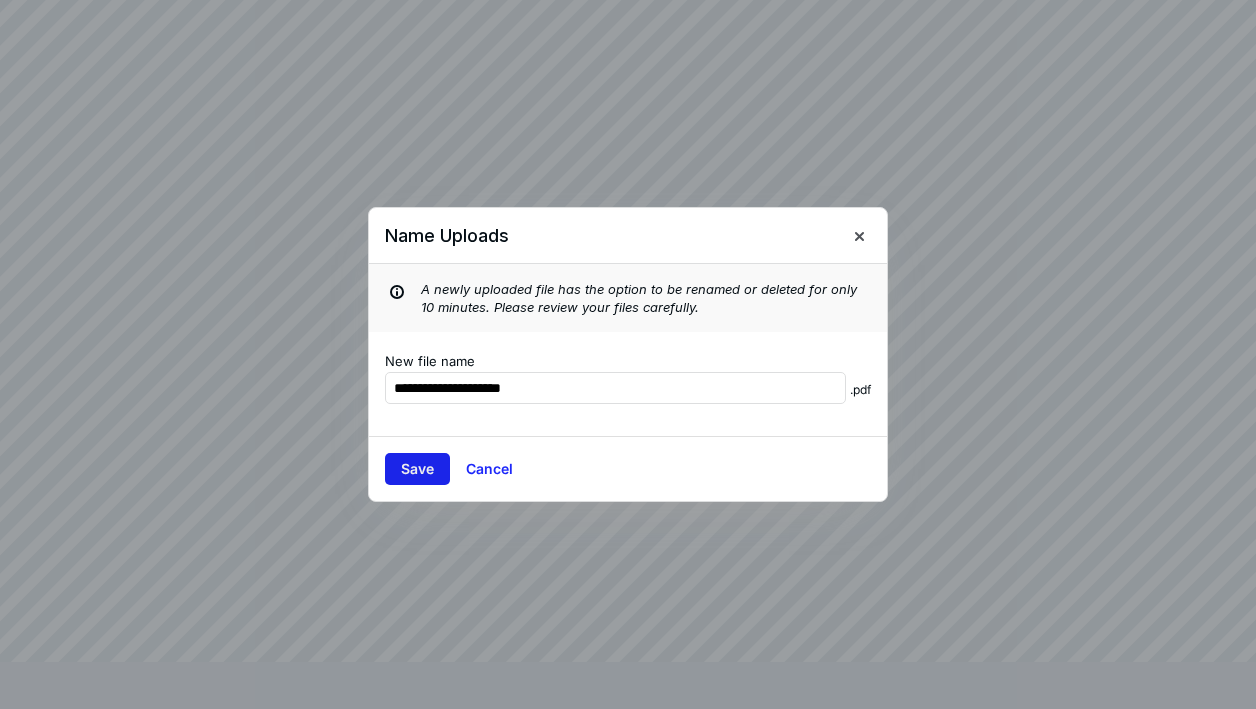 click on "Save" at bounding box center (417, 469) 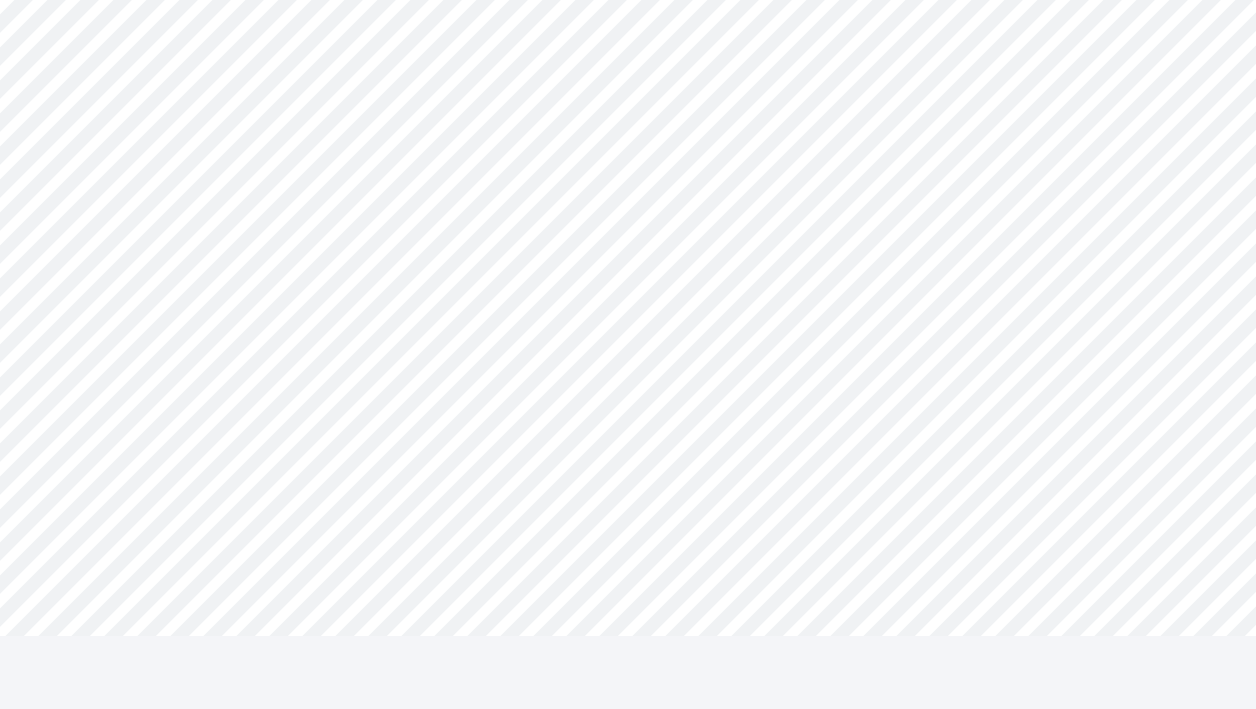 scroll, scrollTop: 170, scrollLeft: 0, axis: vertical 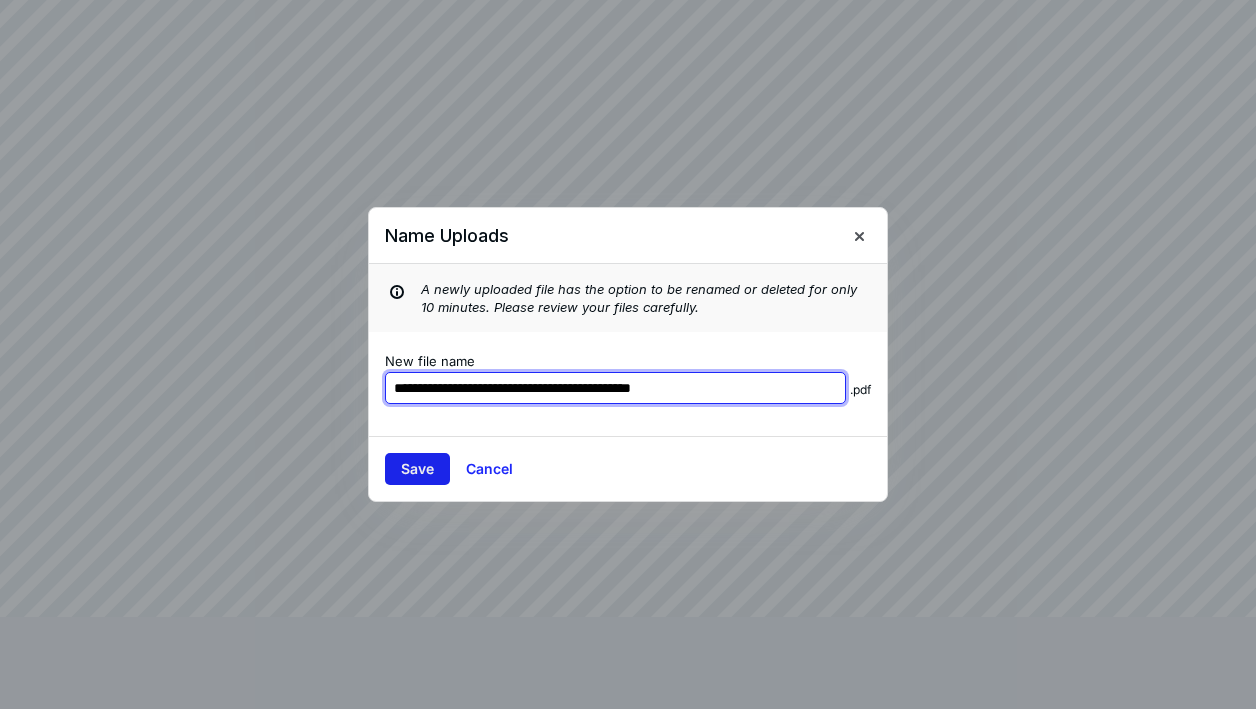 type on "**********" 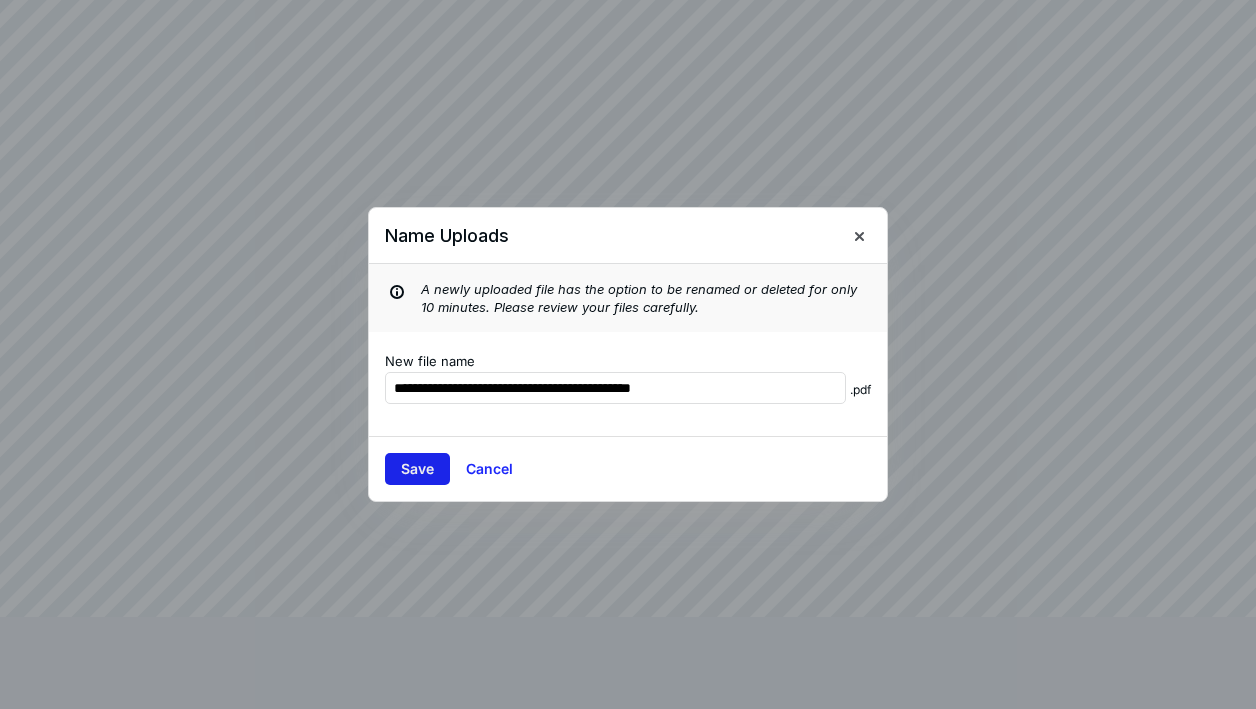click on "Save" at bounding box center [417, 469] 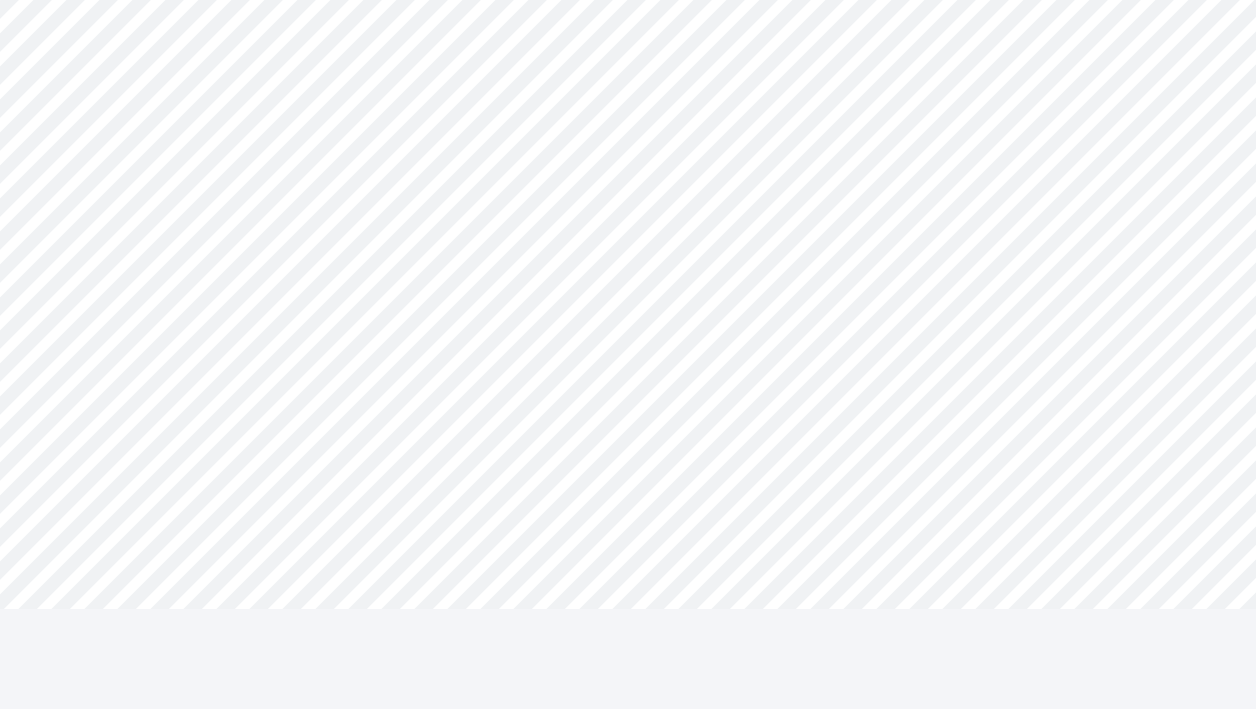 scroll, scrollTop: 231, scrollLeft: 0, axis: vertical 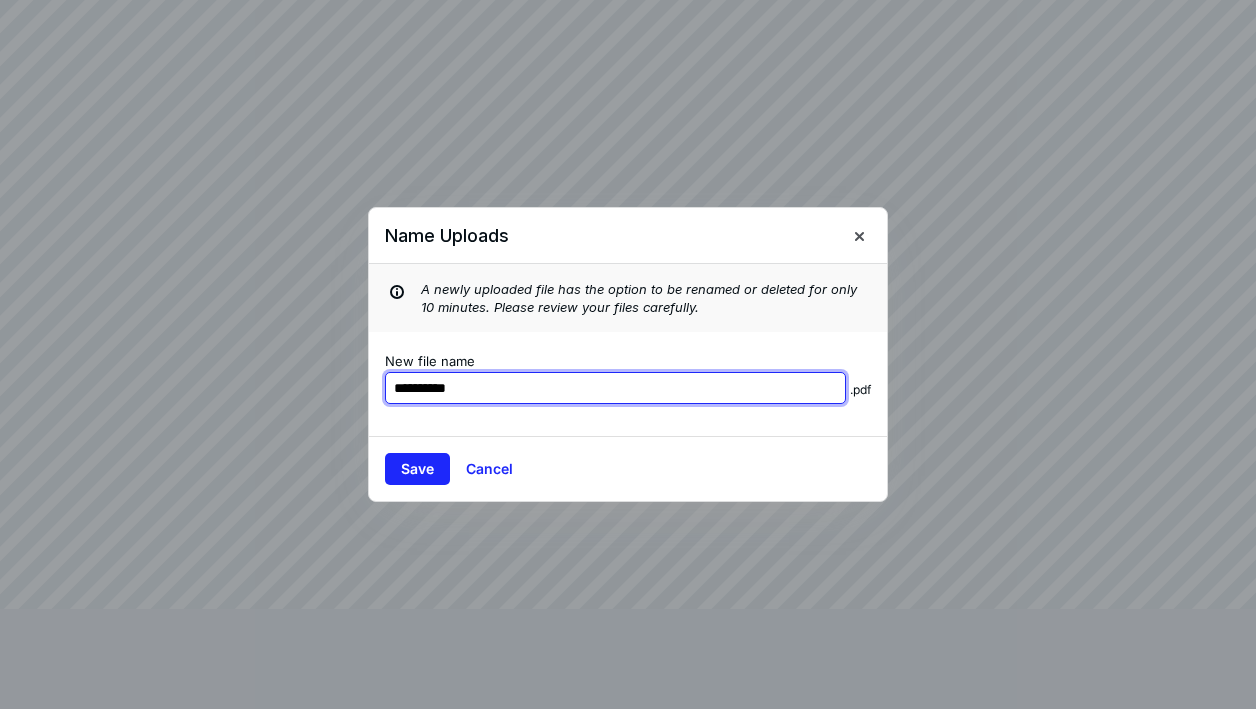 click on "**********" at bounding box center [615, 388] 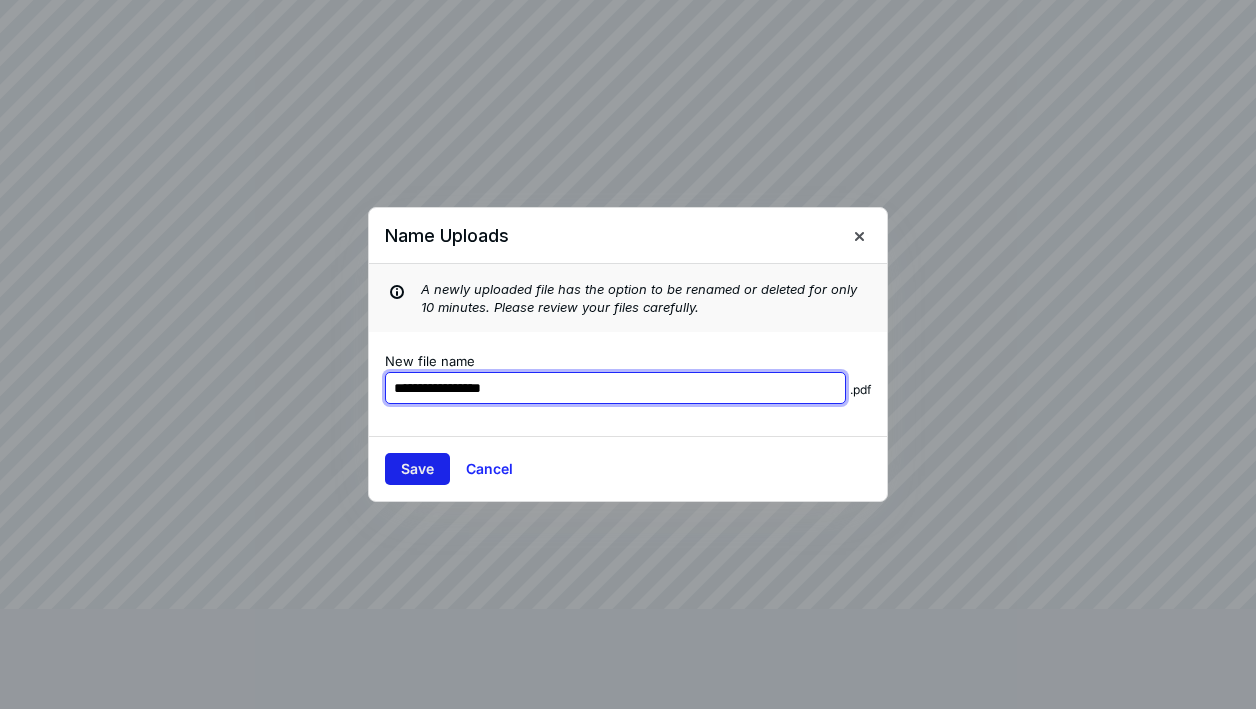 type on "**********" 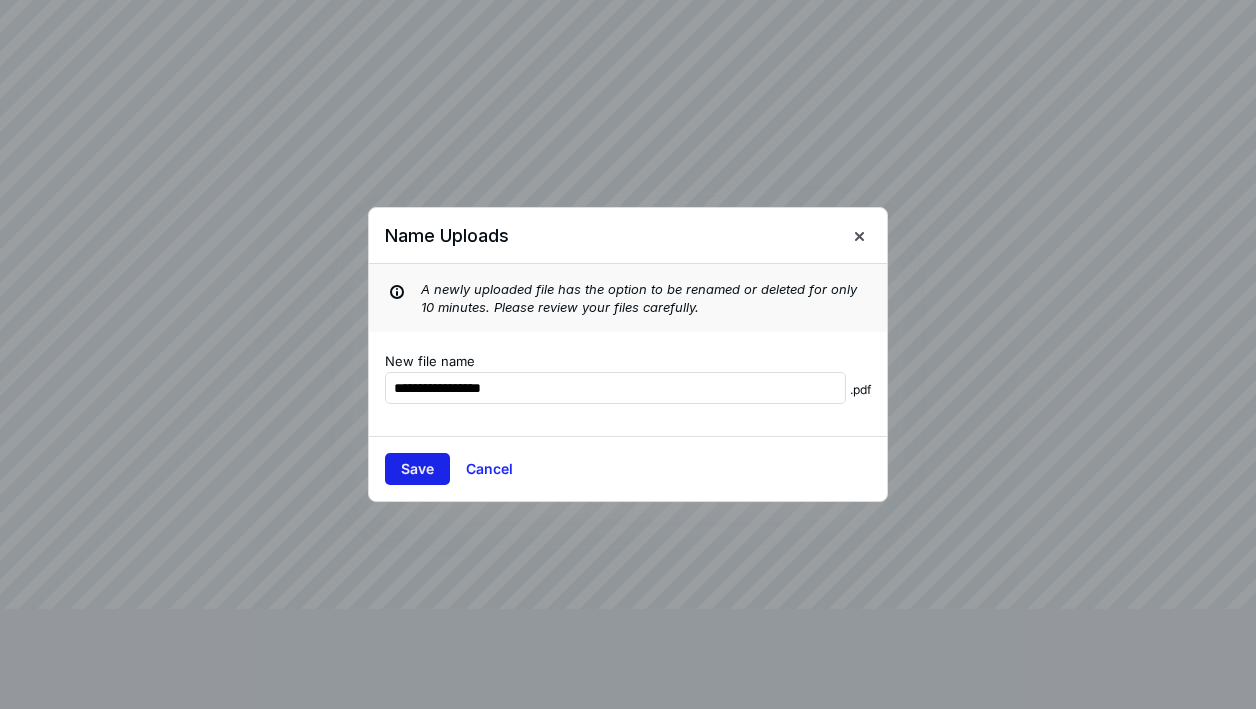 click on "Save" at bounding box center (417, 469) 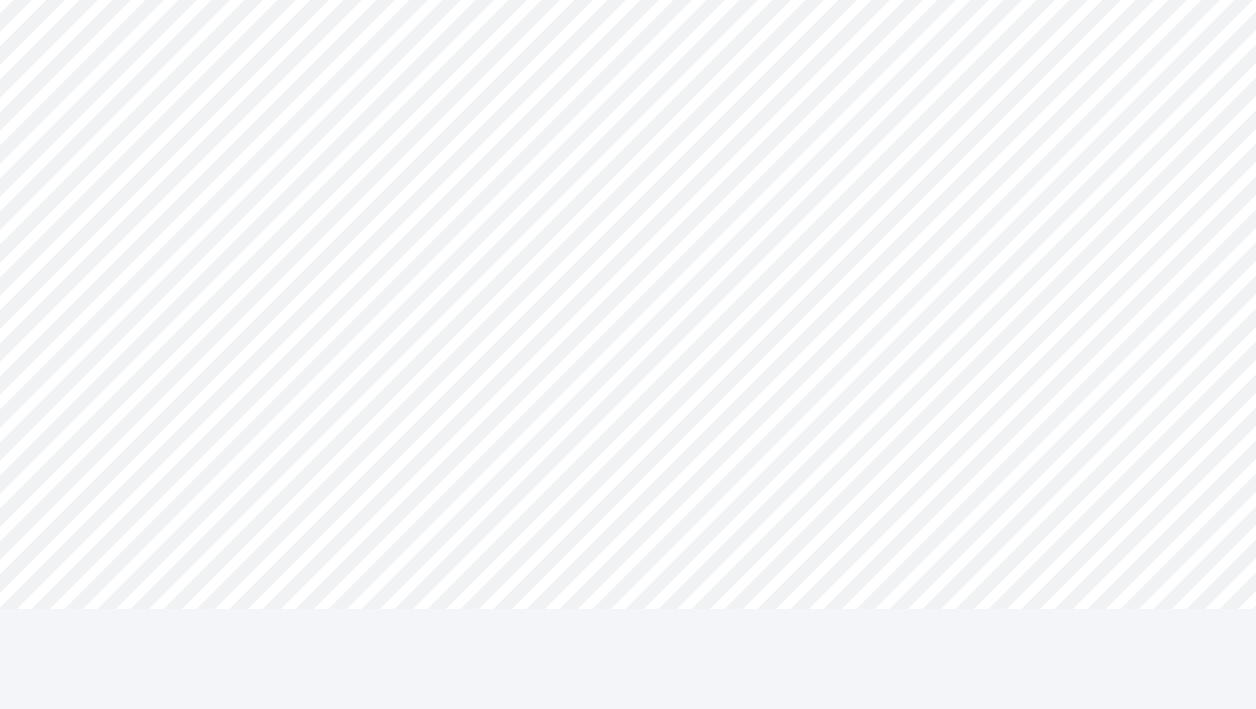 scroll, scrollTop: 284, scrollLeft: 0, axis: vertical 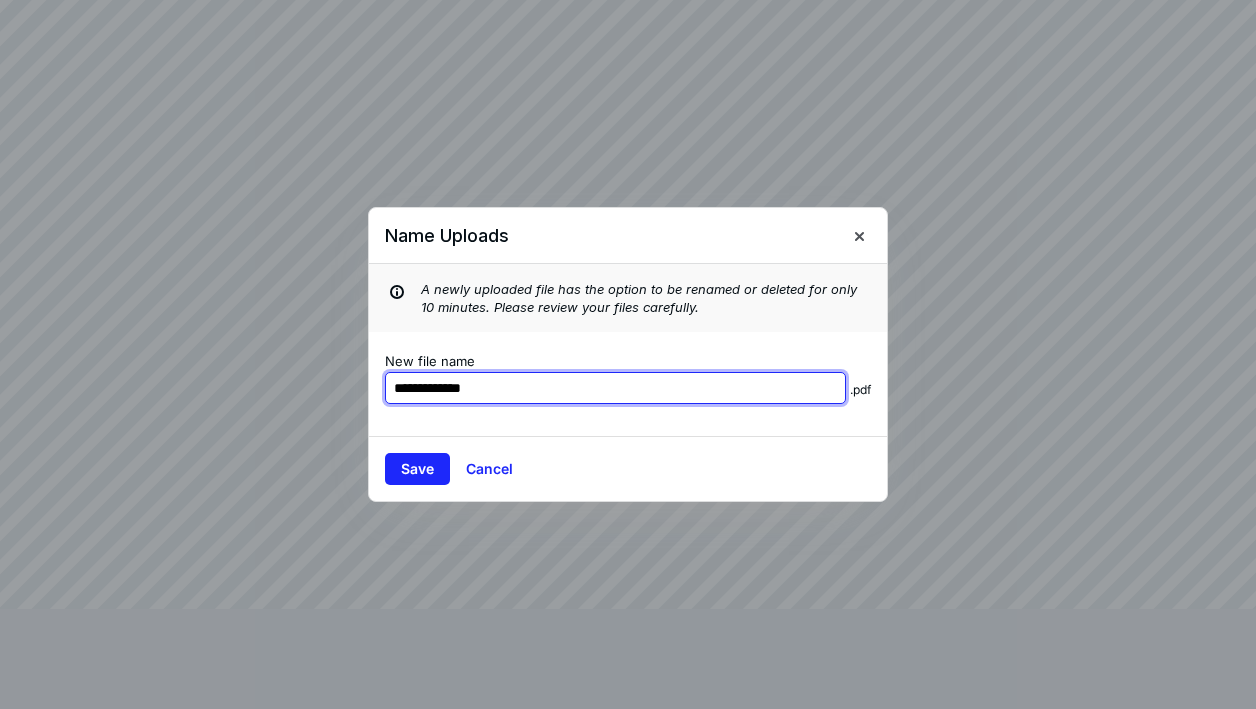 click on "**********" at bounding box center [615, 388] 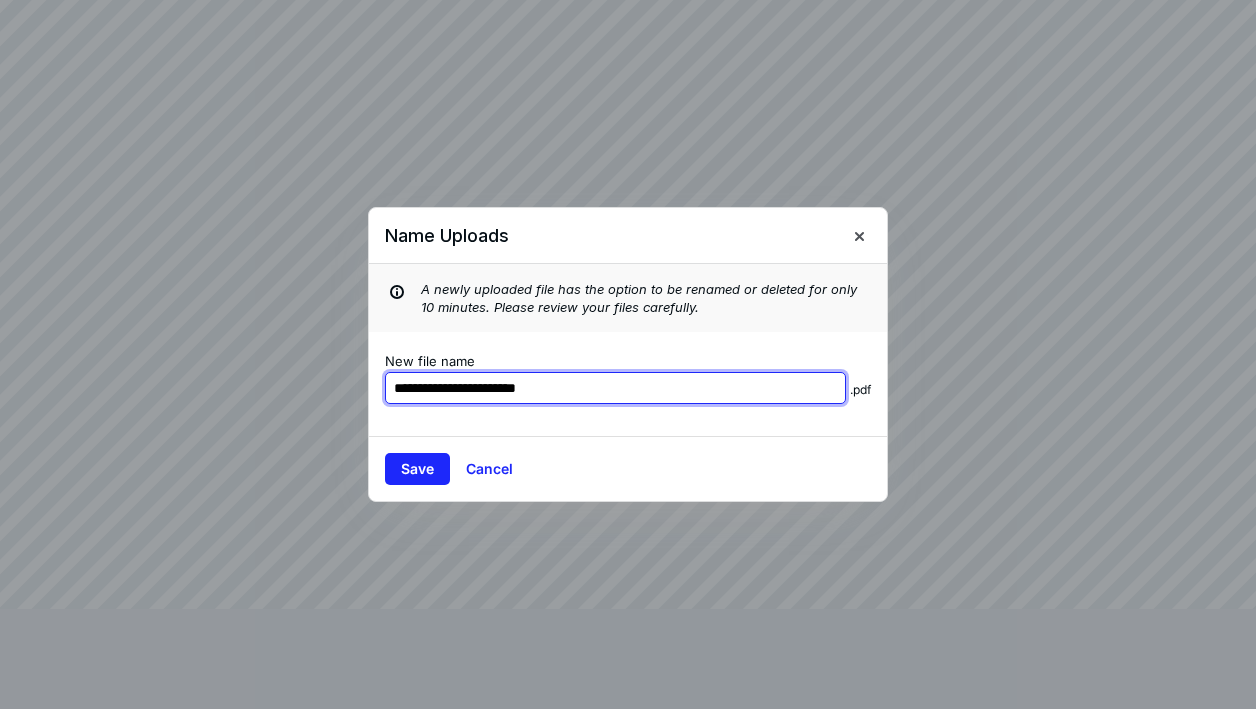 click on "**********" at bounding box center [615, 388] 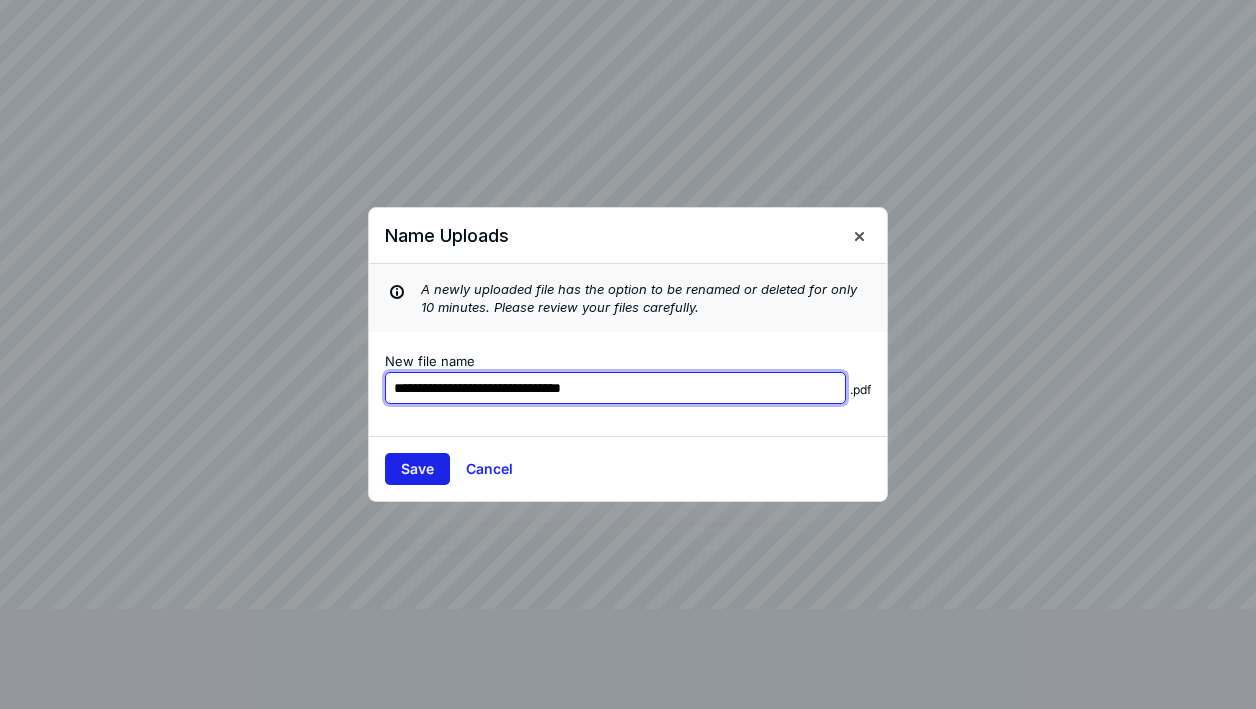 type on "**********" 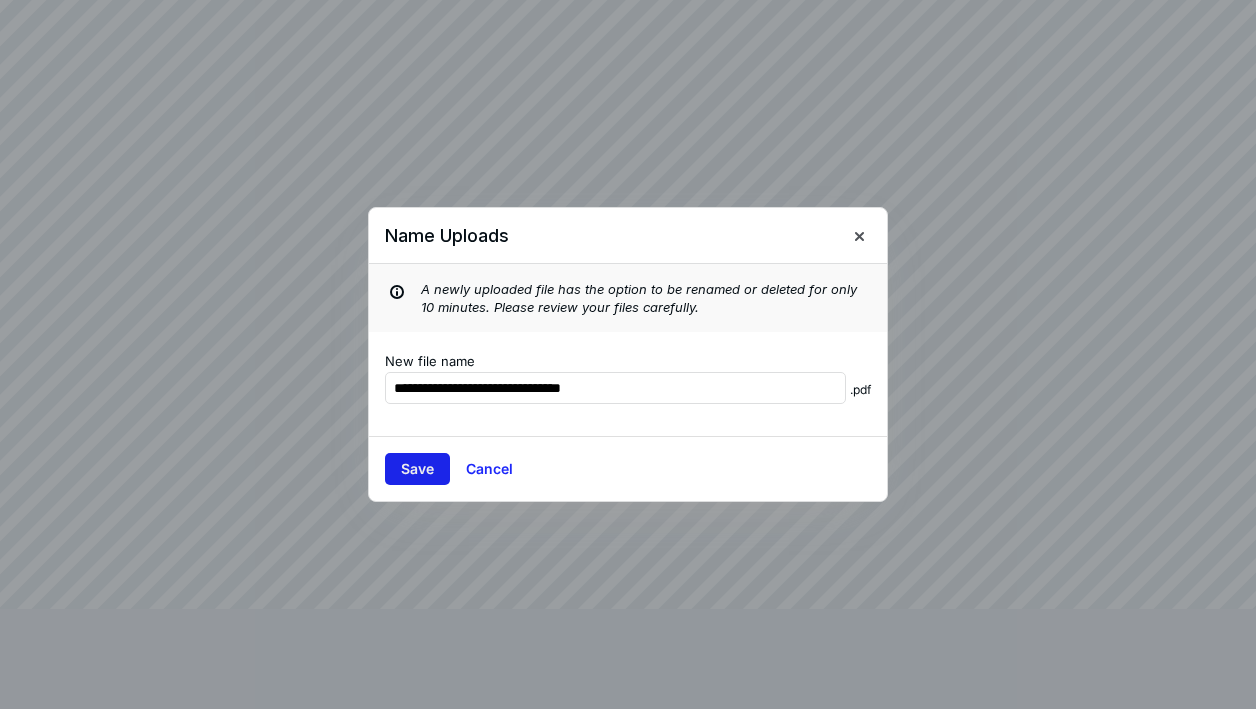 click on "Save" at bounding box center [417, 469] 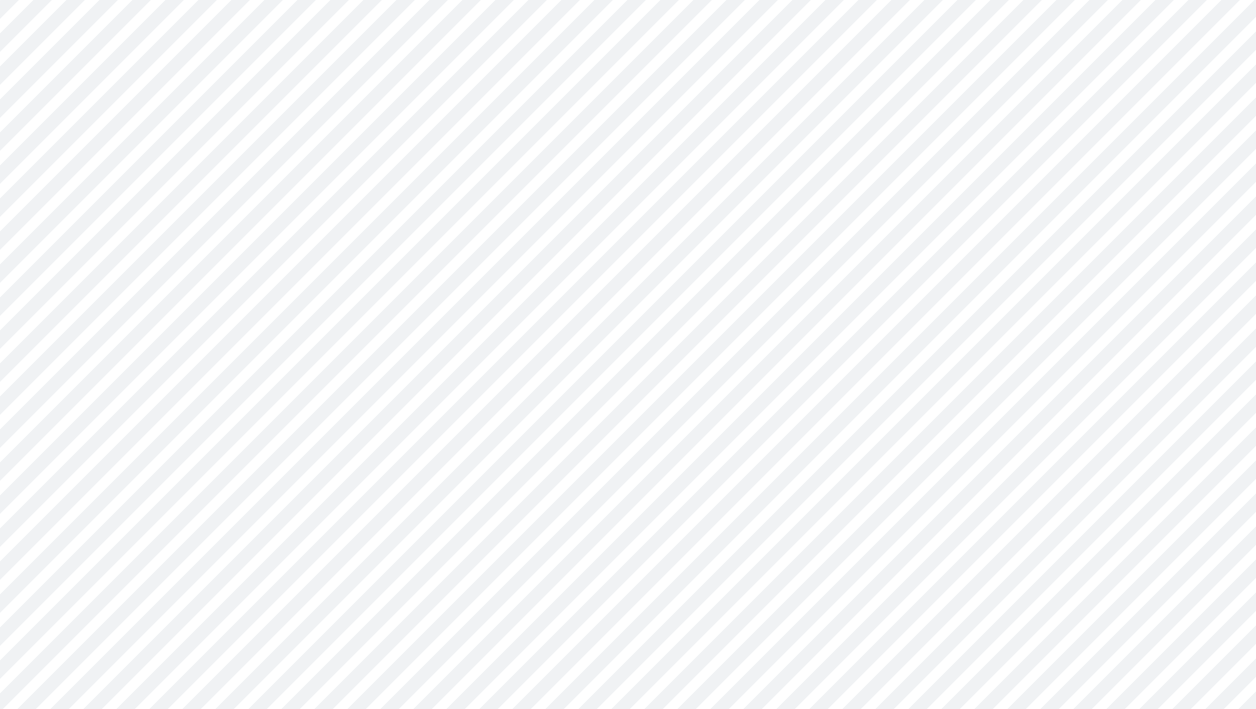 scroll, scrollTop: 0, scrollLeft: 0, axis: both 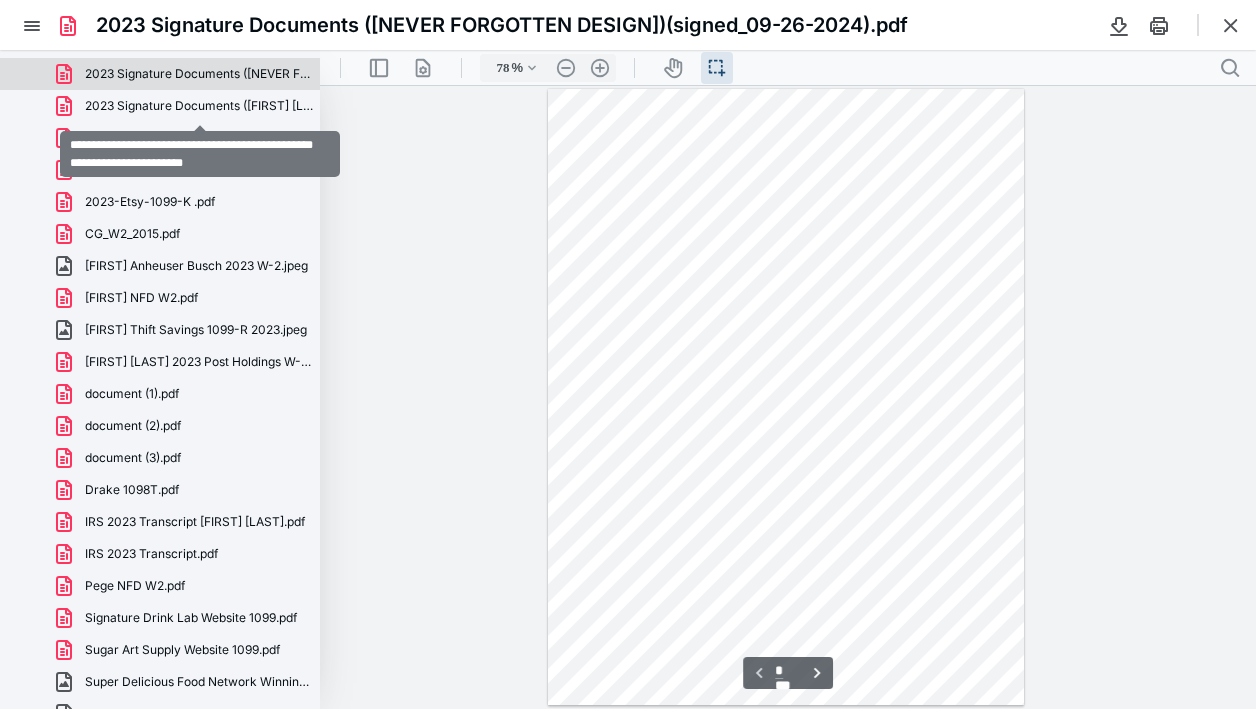 click on "2023 Signature Documents ([FIRST] [LAST] and [NAME])(signed_09-26-2024).pdf" at bounding box center (200, 106) 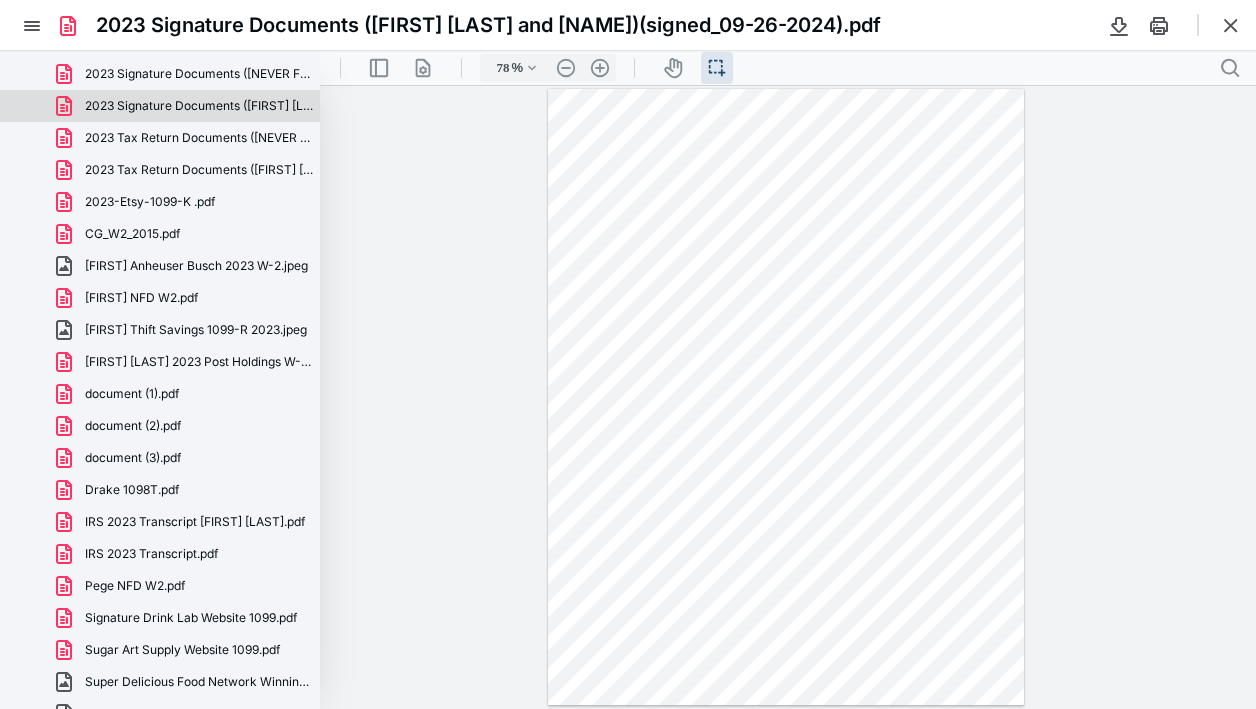 click on "2023 Tax Return Documents ([NEVER FORGOTTEN DESIGN] - Client.pdf" at bounding box center [200, 138] 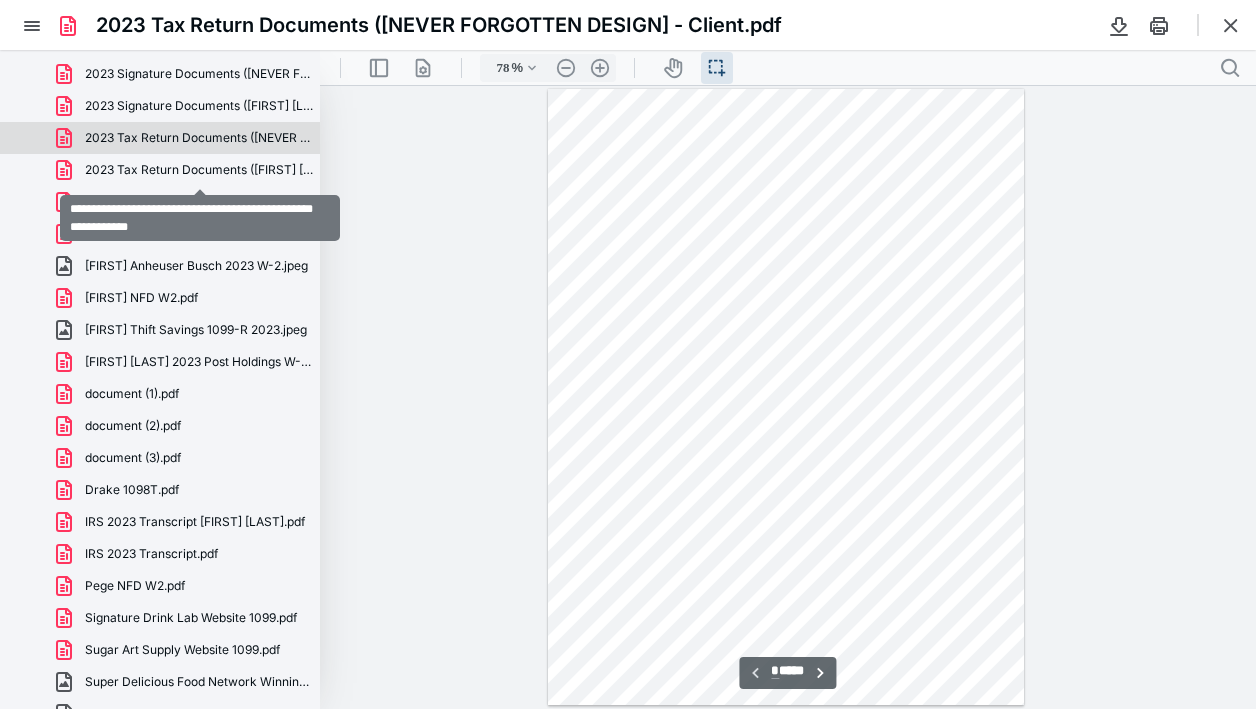 click on "2023 Tax Return Documents ([FIRST] [MIDDLE] [LAST] - Clien.pdf" at bounding box center [200, 170] 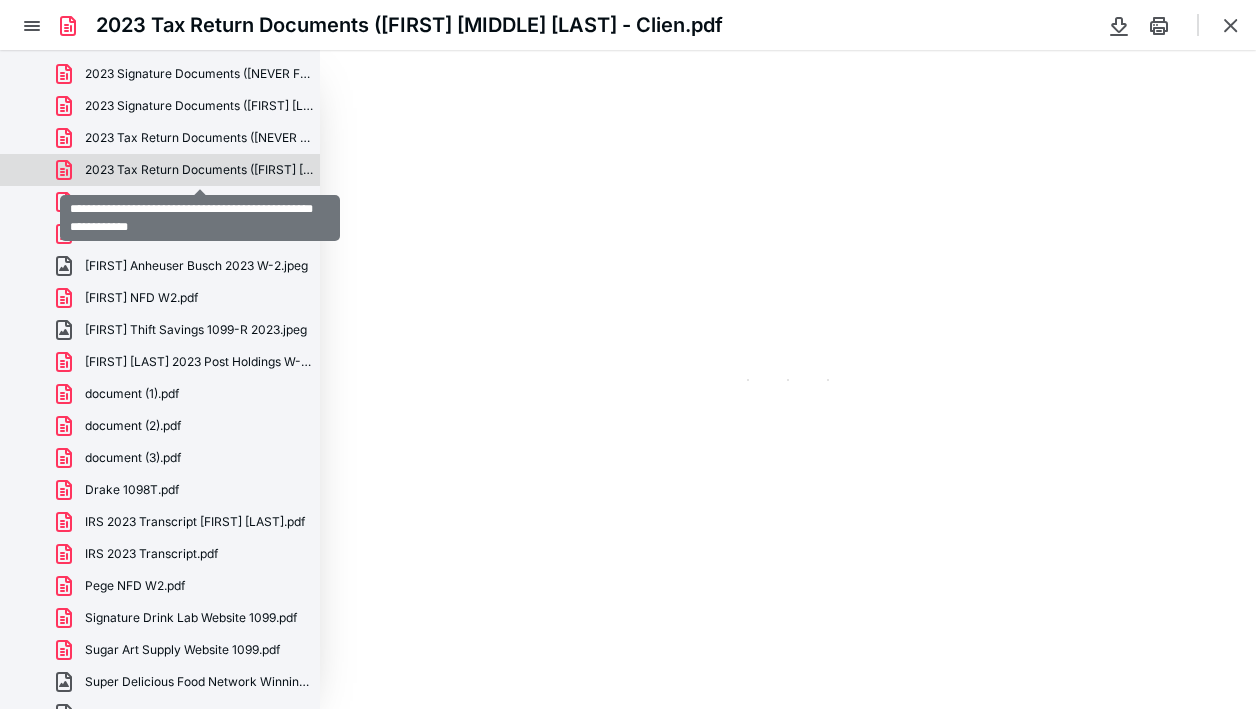type on "78" 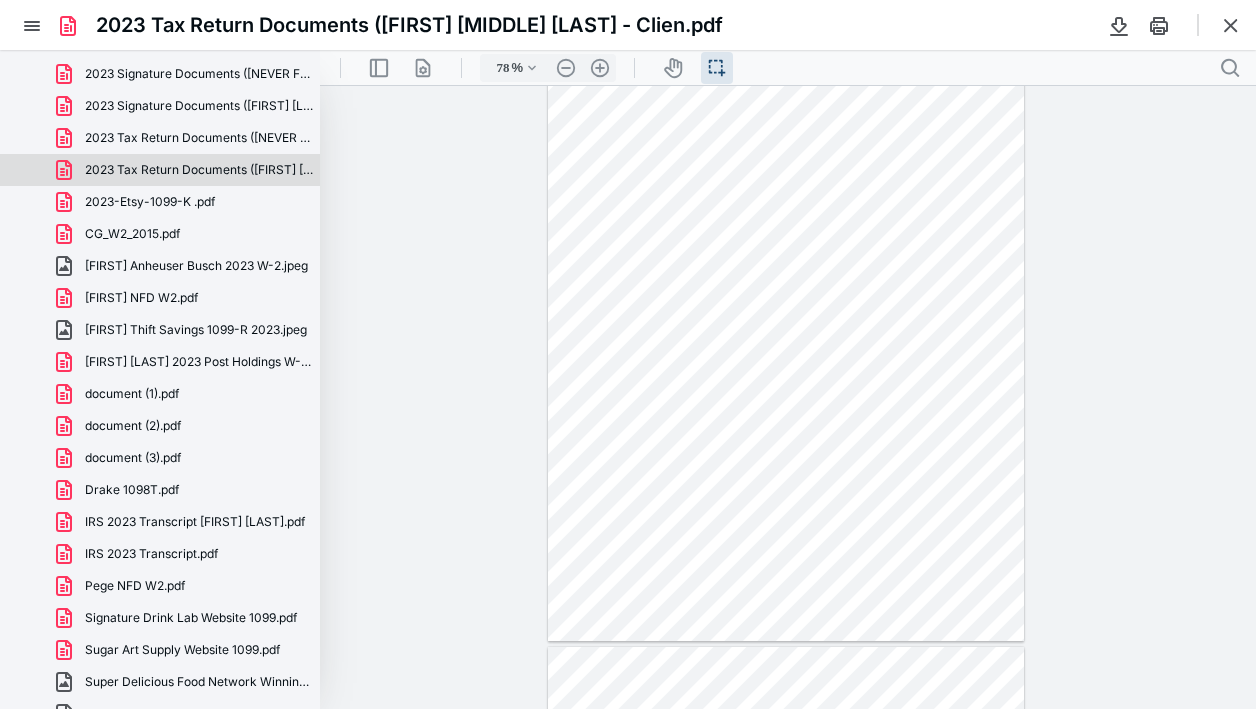 scroll, scrollTop: 694, scrollLeft: 0, axis: vertical 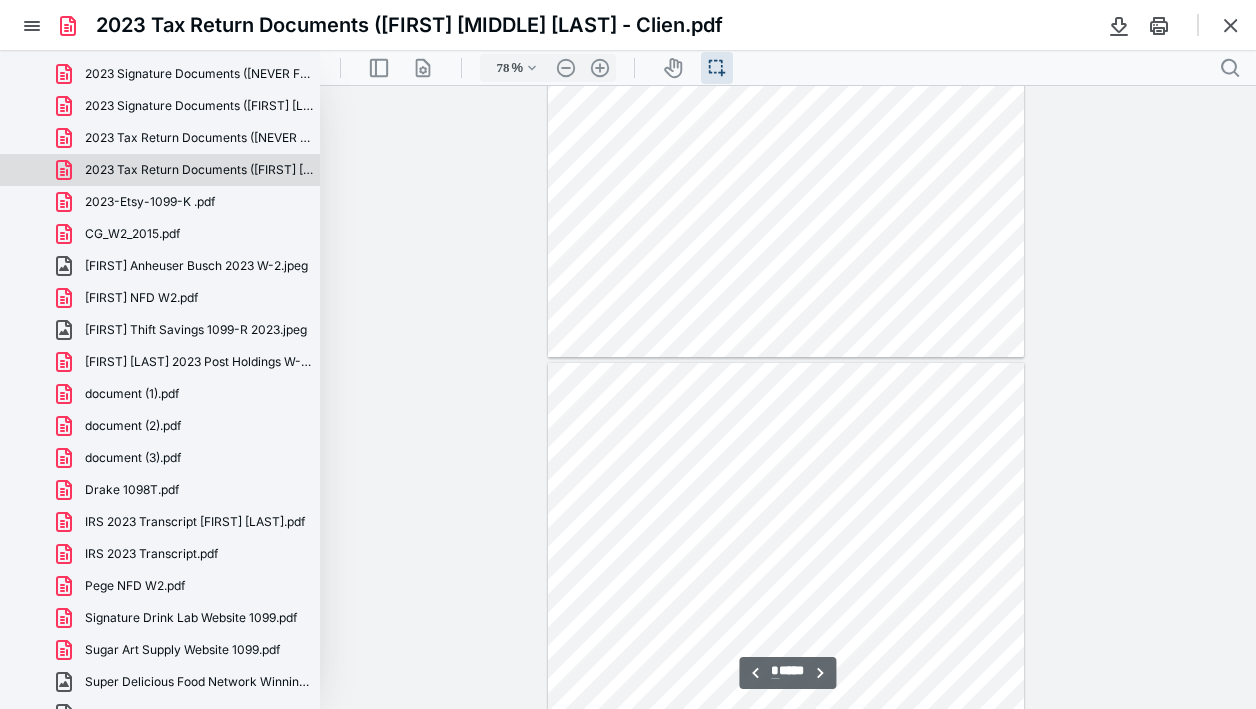 type on "*" 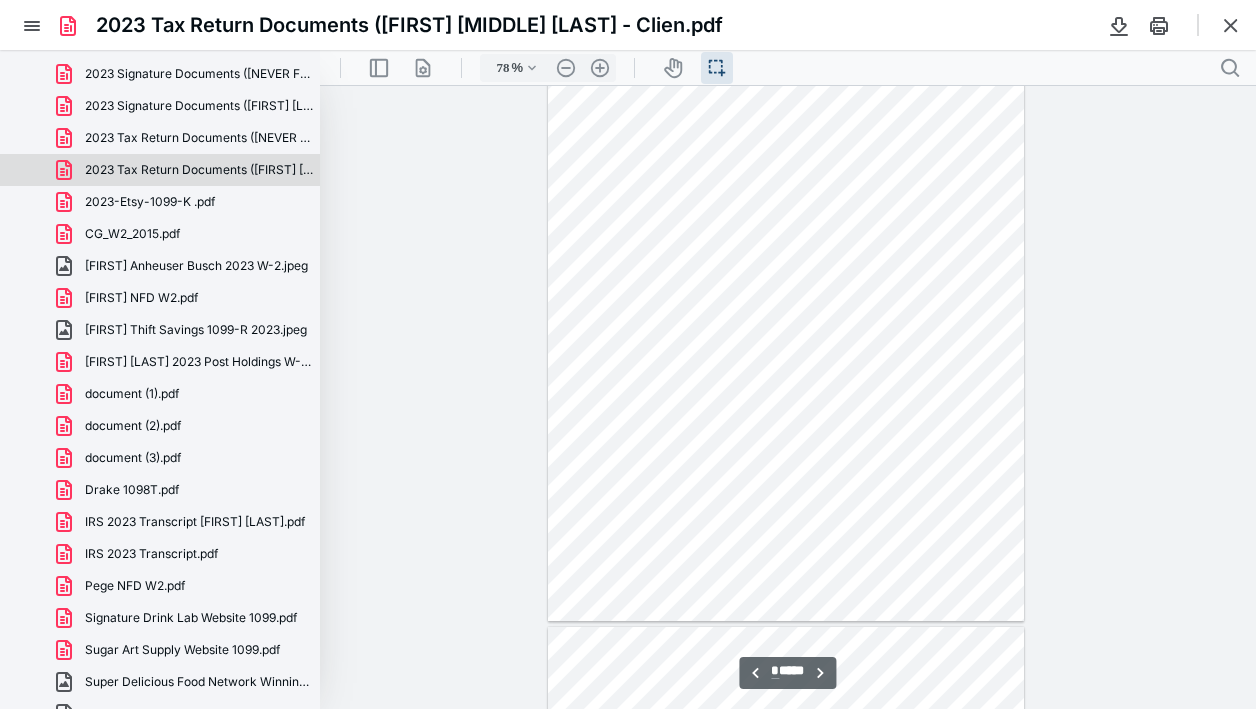 scroll, scrollTop: 1982, scrollLeft: 0, axis: vertical 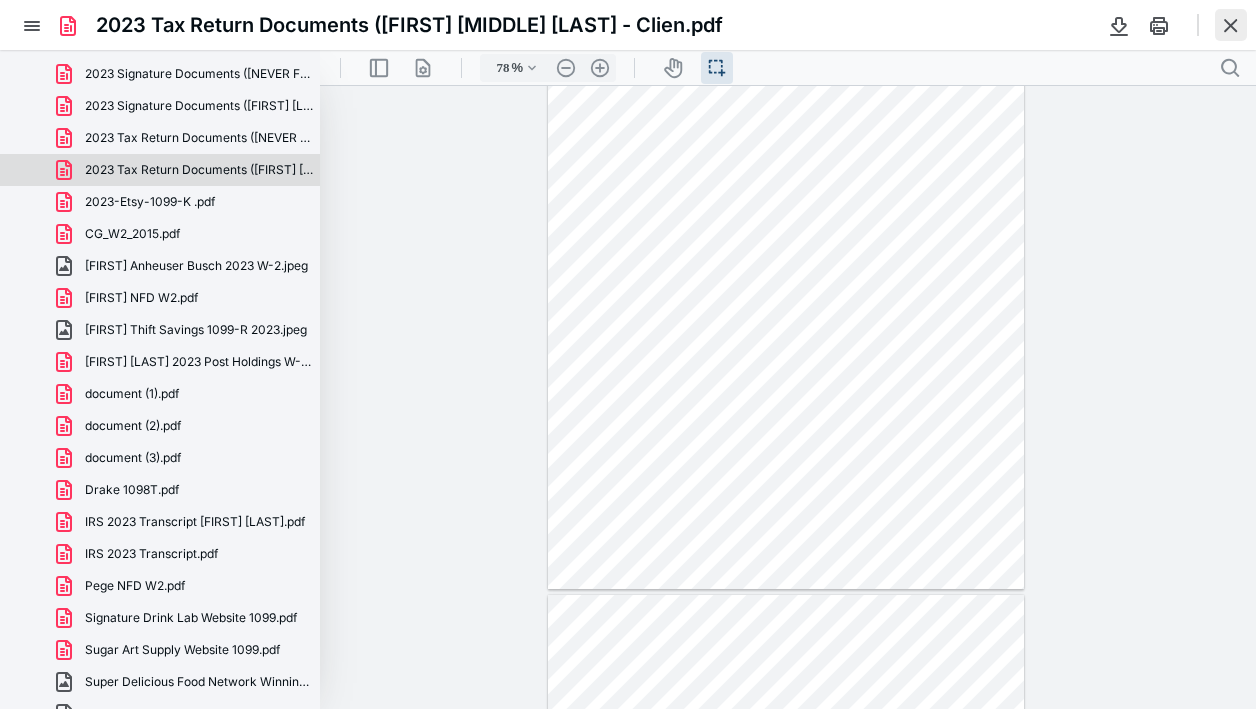 click at bounding box center (1231, 25) 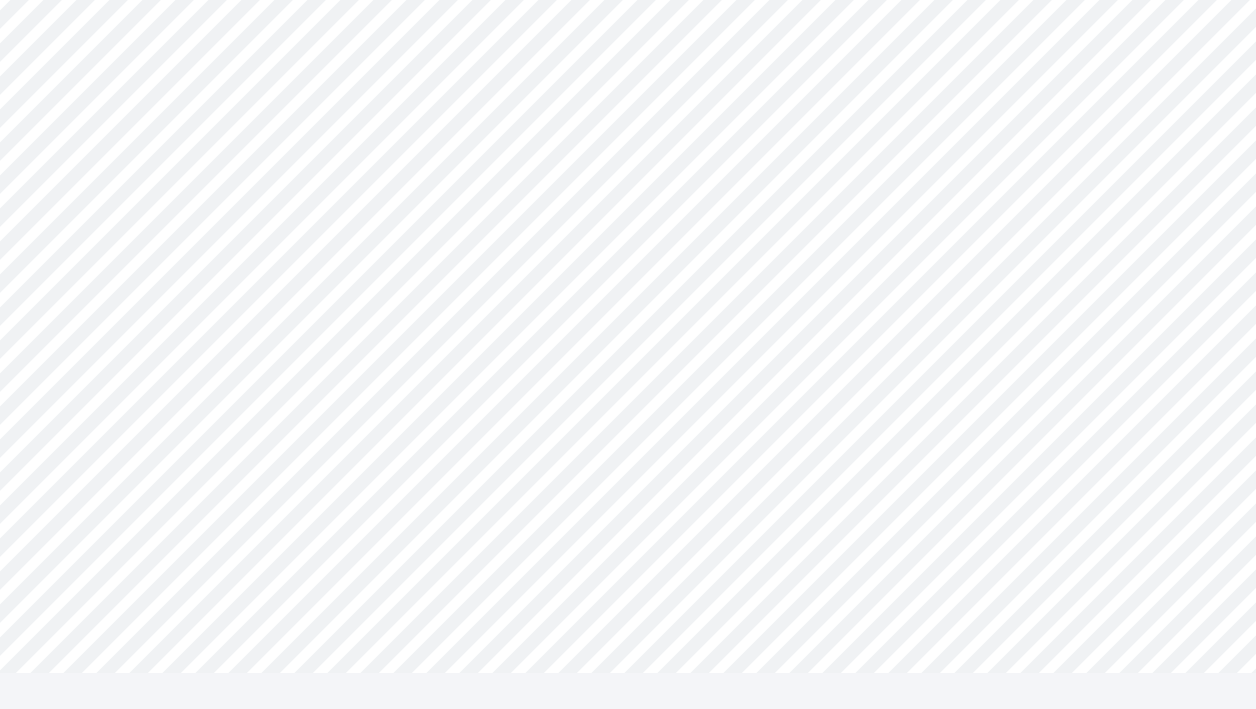 scroll, scrollTop: 188, scrollLeft: 0, axis: vertical 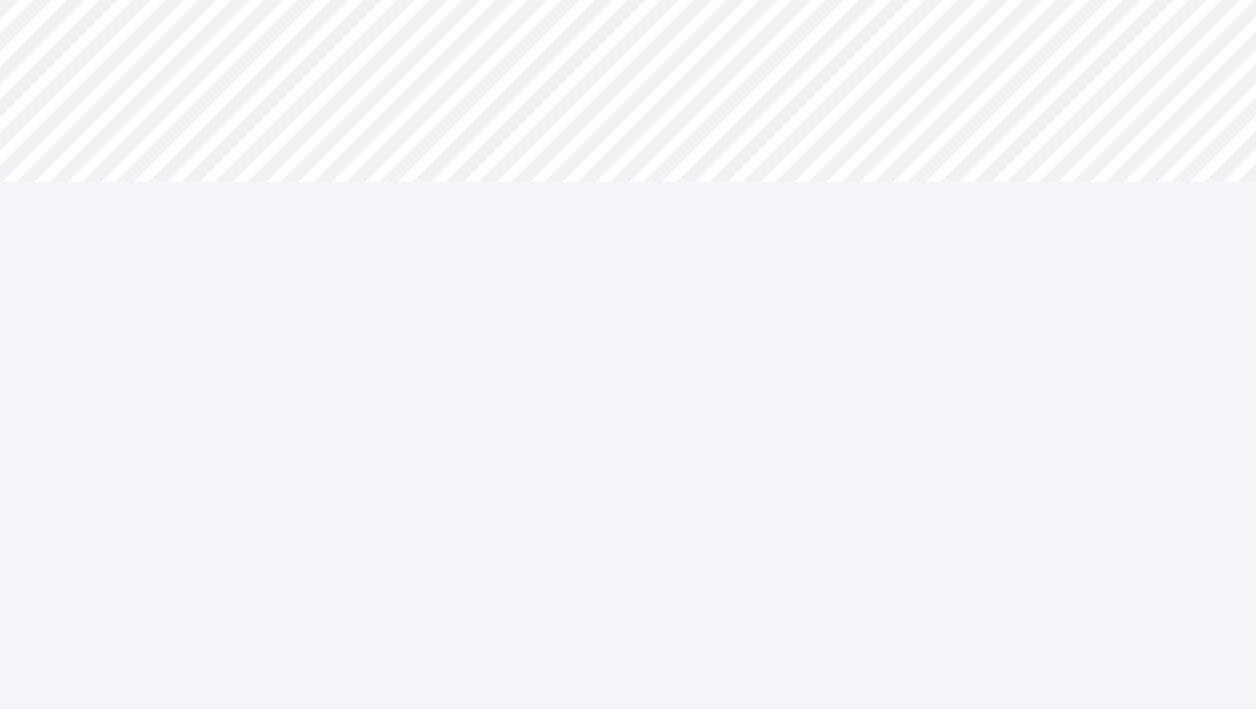 click on "**********" at bounding box center (628, 141) 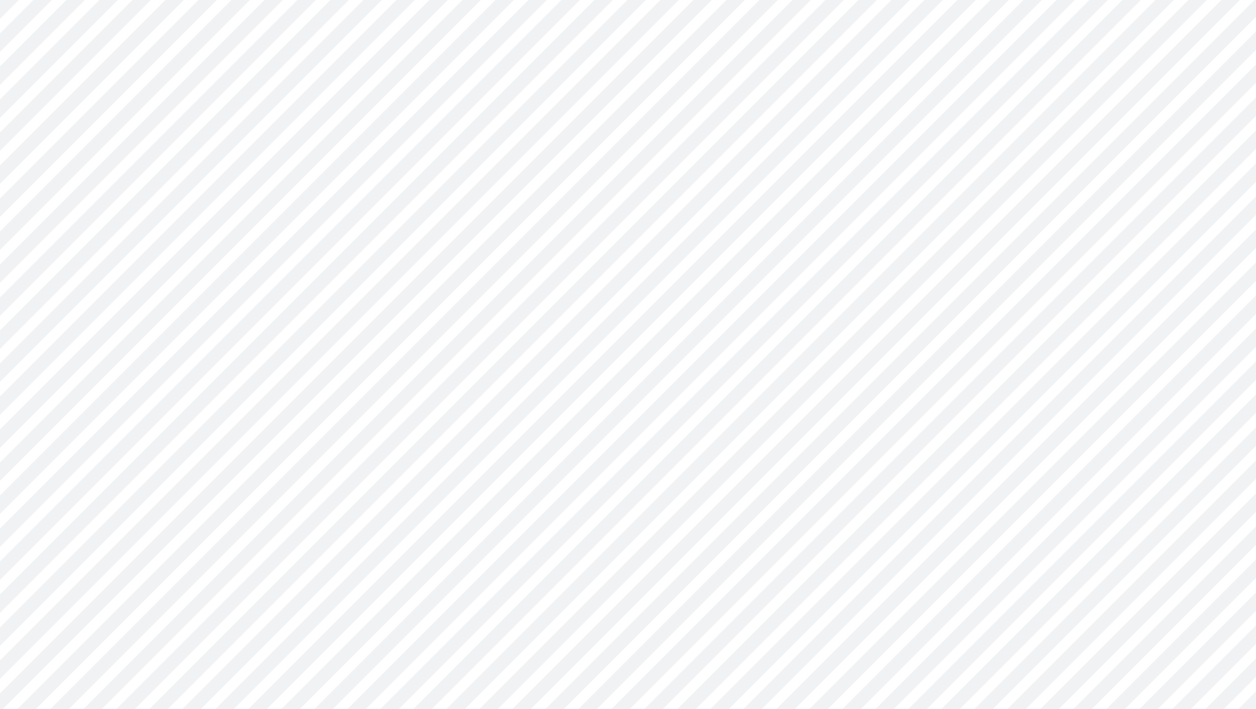 click at bounding box center [779, 370] 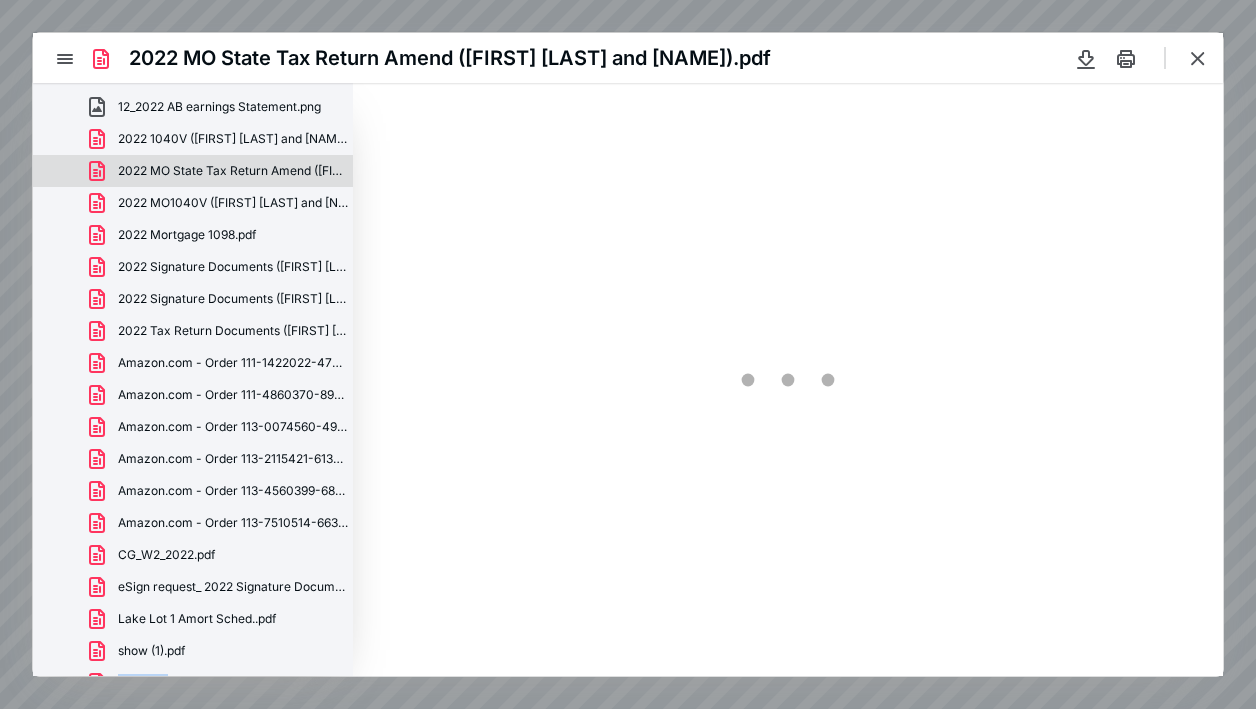 scroll, scrollTop: 0, scrollLeft: 0, axis: both 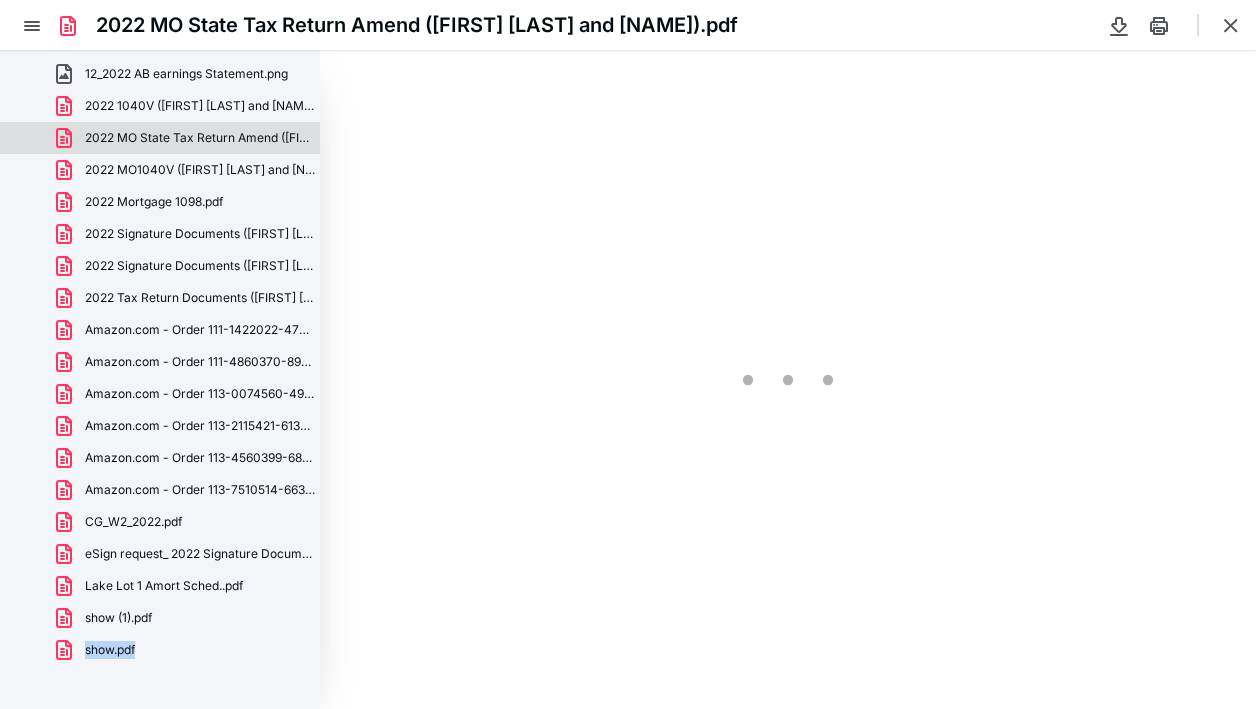 type on "78" 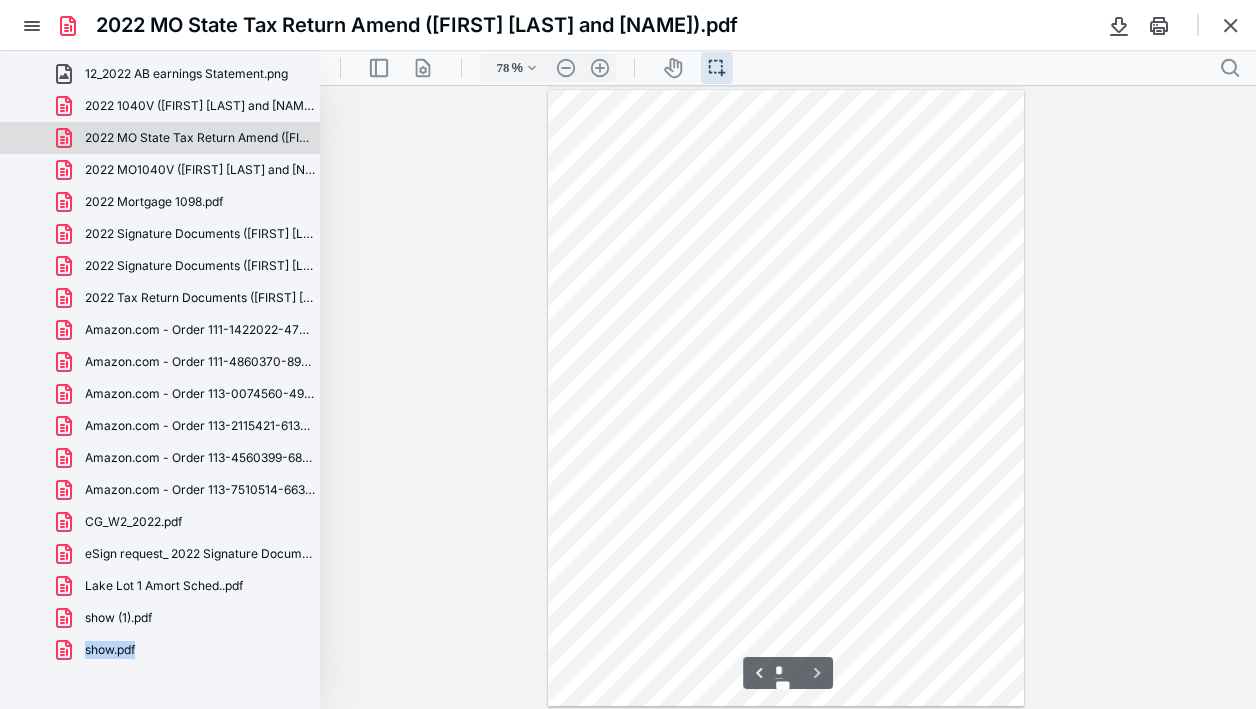 scroll, scrollTop: 4975, scrollLeft: 0, axis: vertical 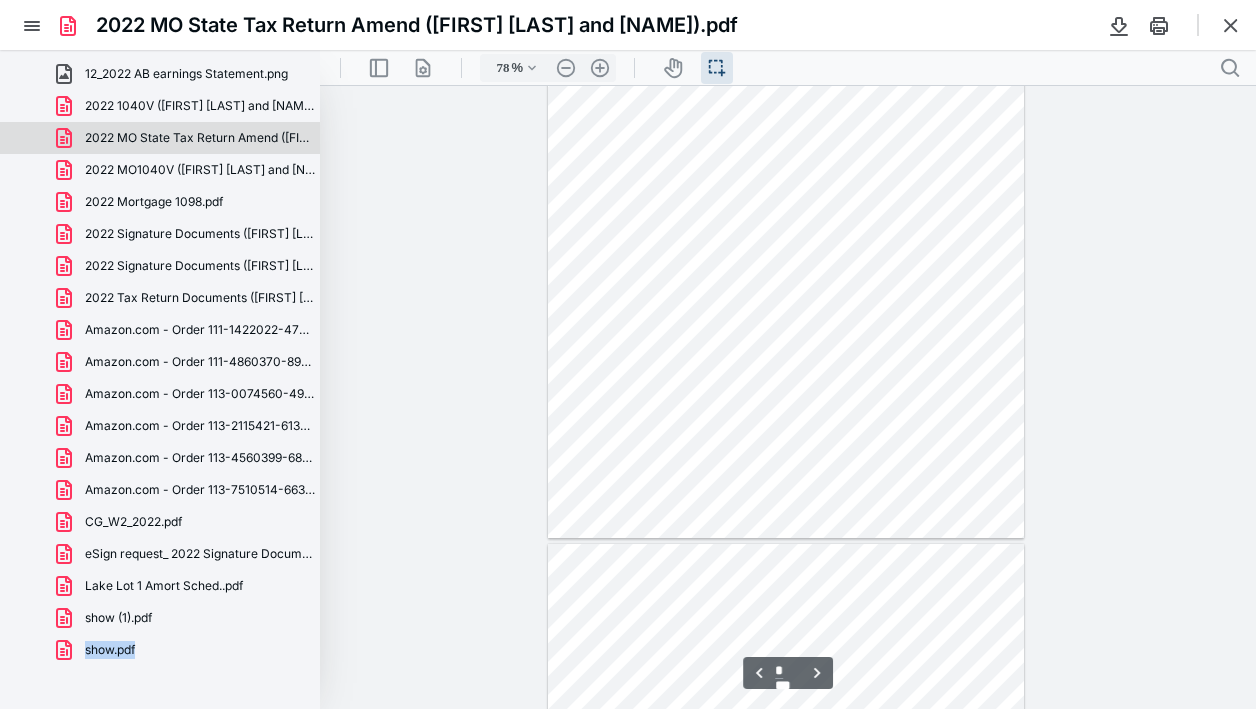 type on "*" 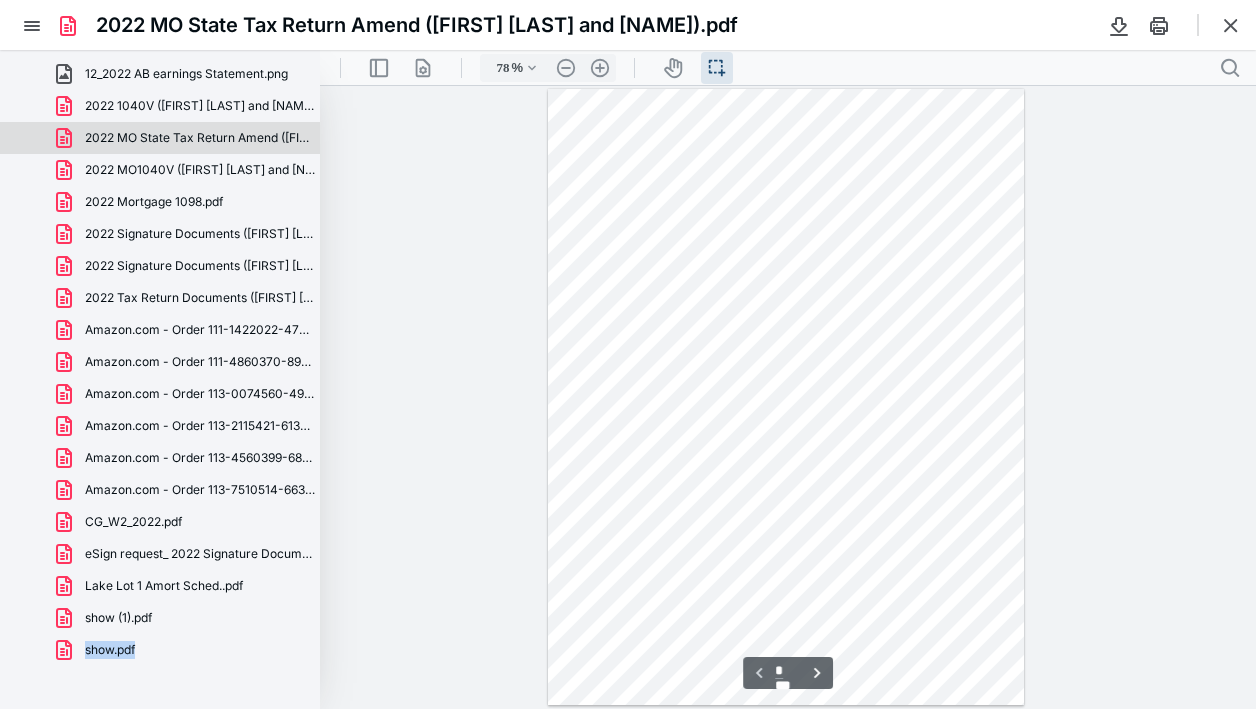scroll, scrollTop: 0, scrollLeft: 0, axis: both 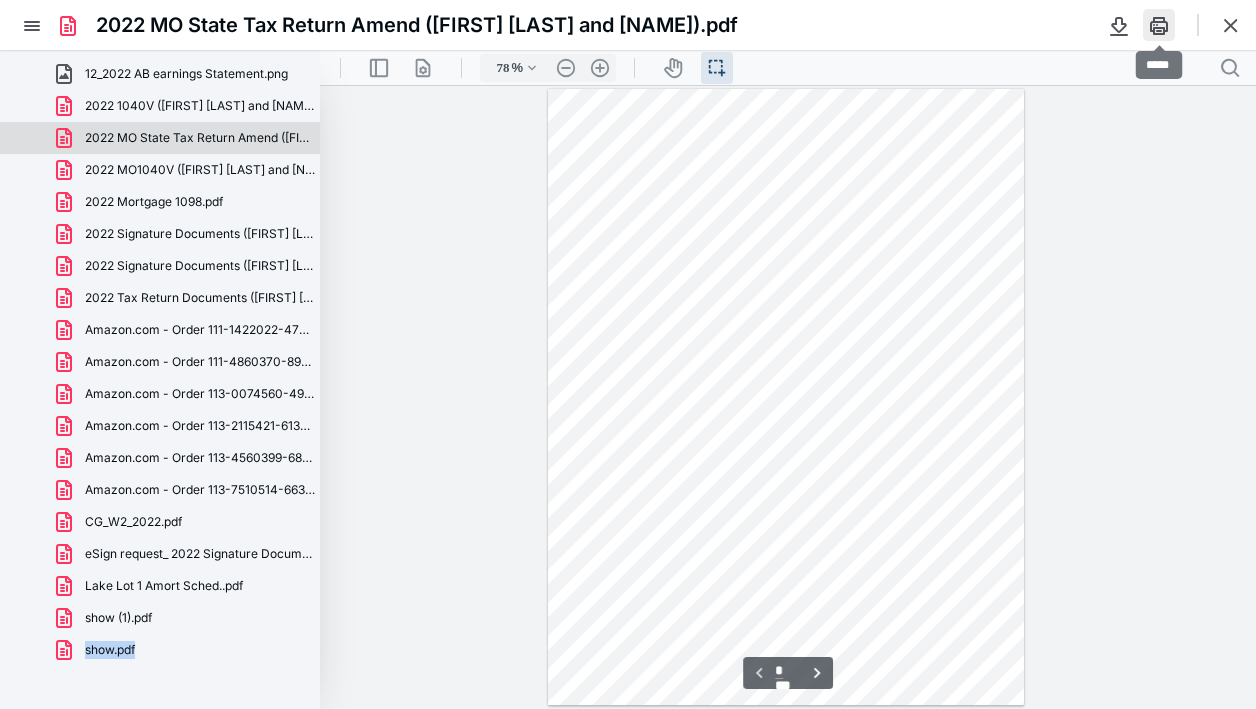 click at bounding box center (1159, 25) 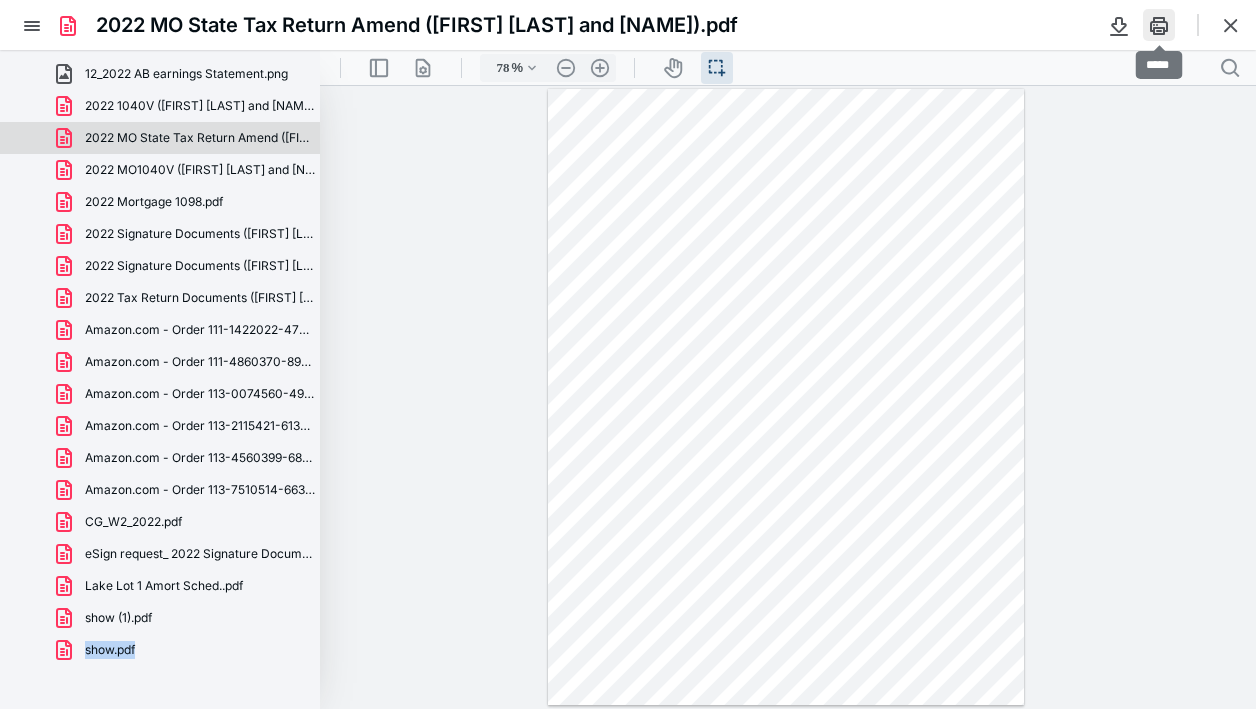 click at bounding box center (1159, 25) 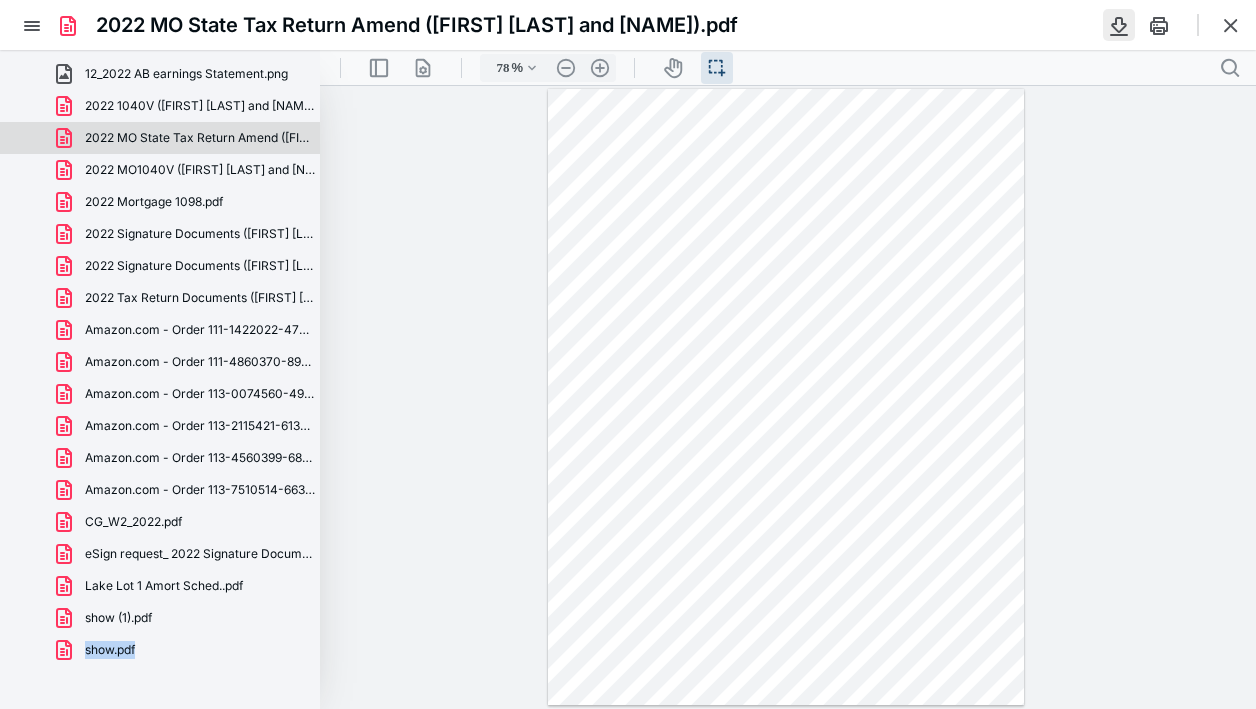 click at bounding box center [1119, 25] 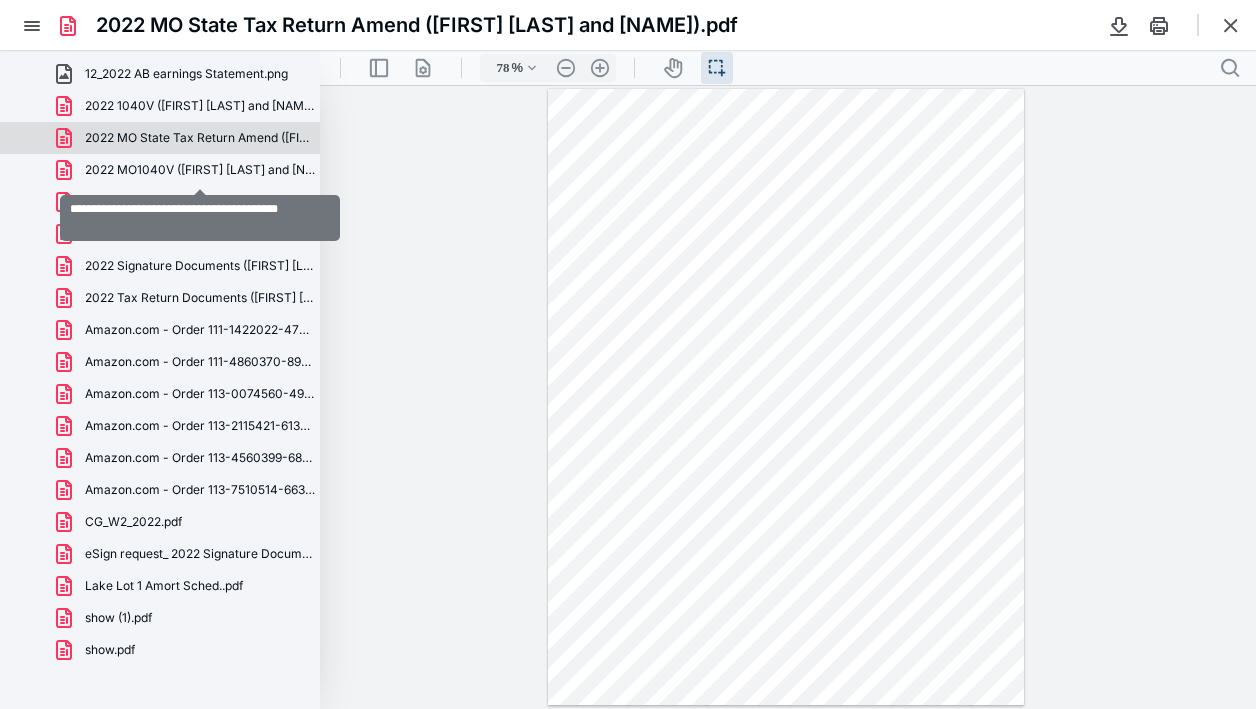 click on "2022 MO1040V ([FIRST] [LAST] and [NAME]).pdf" at bounding box center (200, 170) 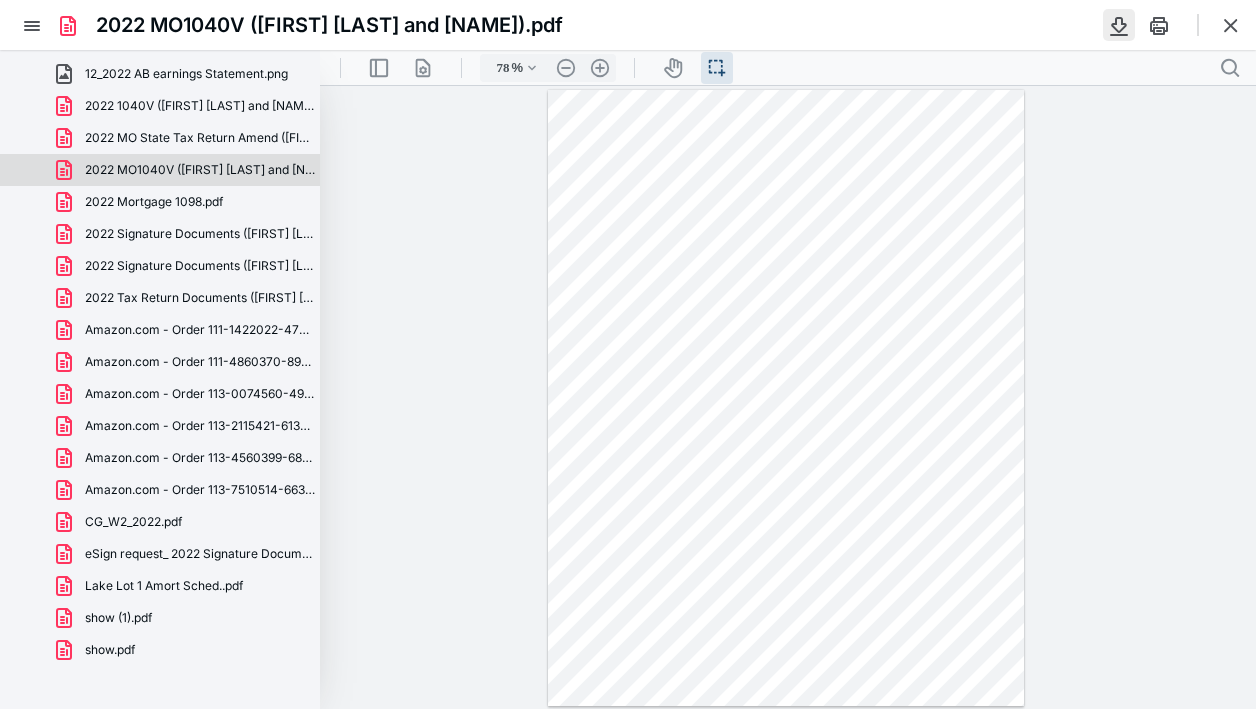 click at bounding box center (1119, 25) 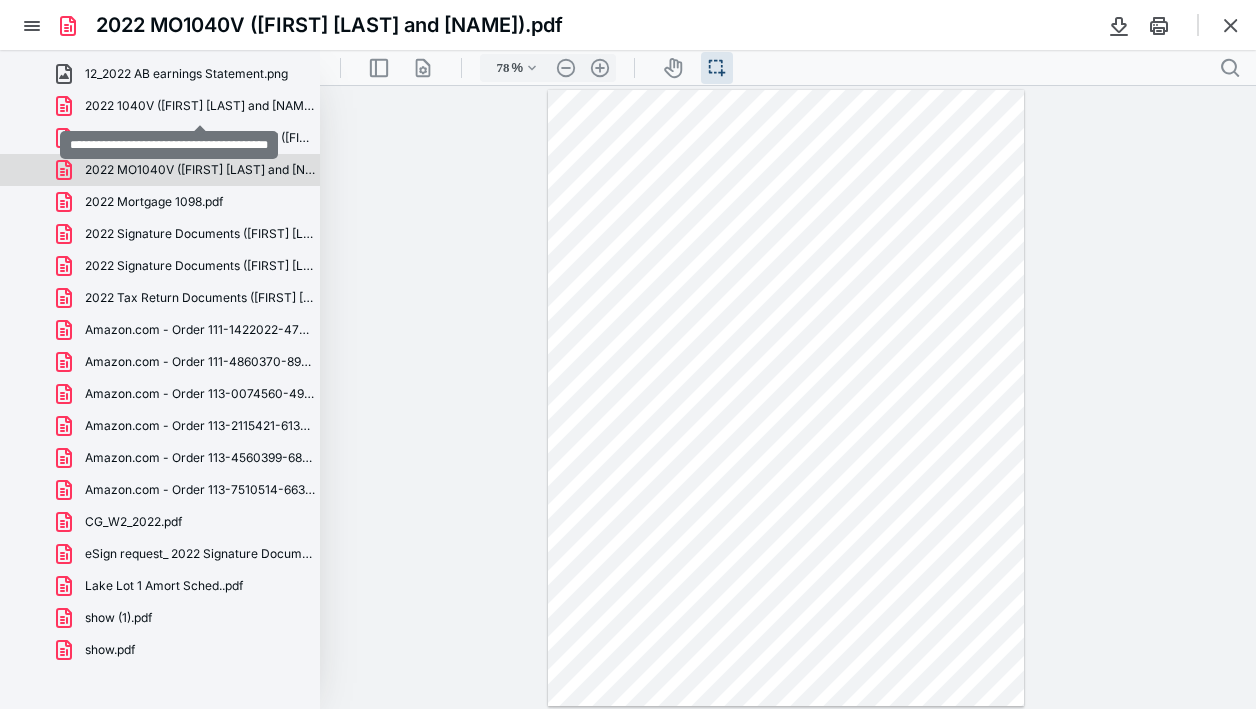 click on "2022 1040V ([FIRST] [LAST] and [NAME]).pdf" at bounding box center [200, 106] 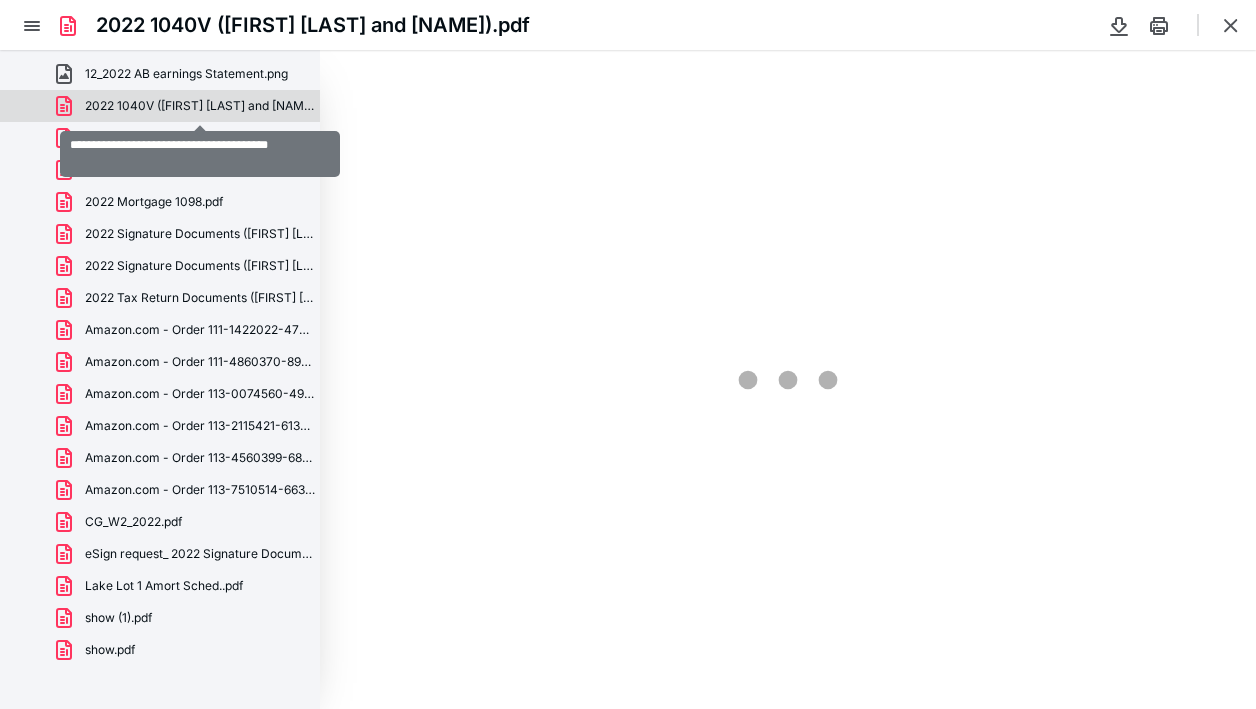type on "78" 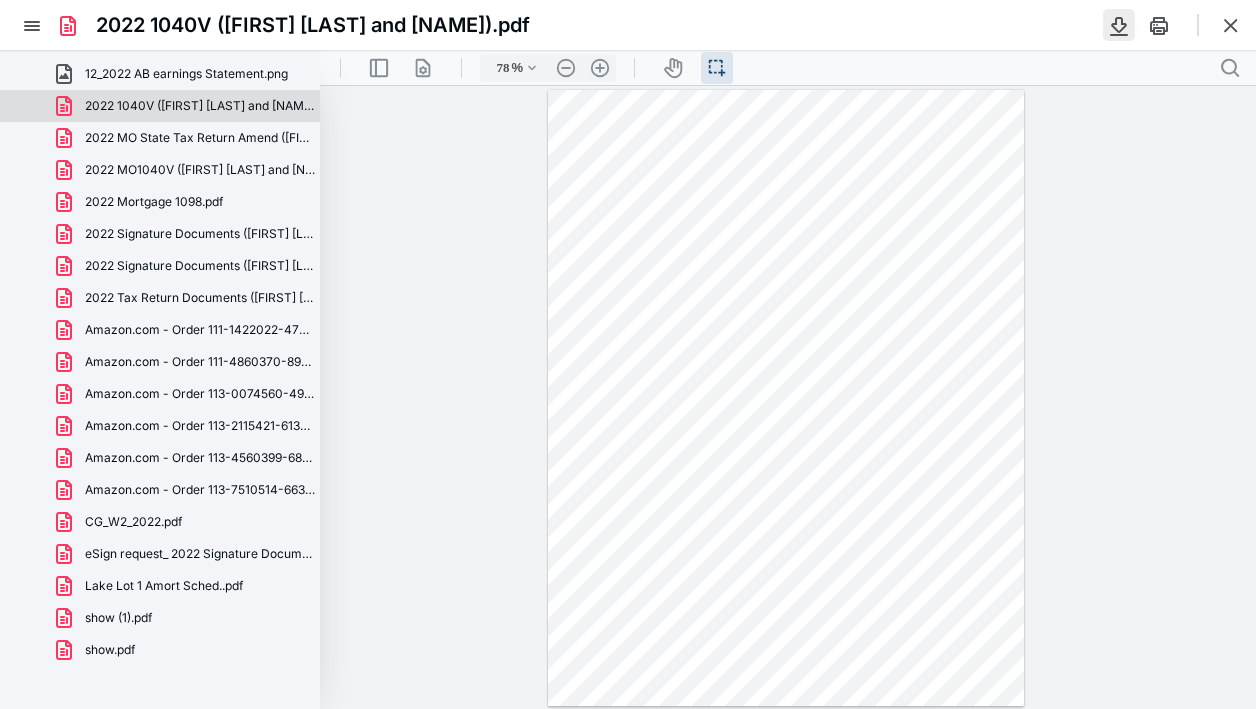 click at bounding box center [1119, 25] 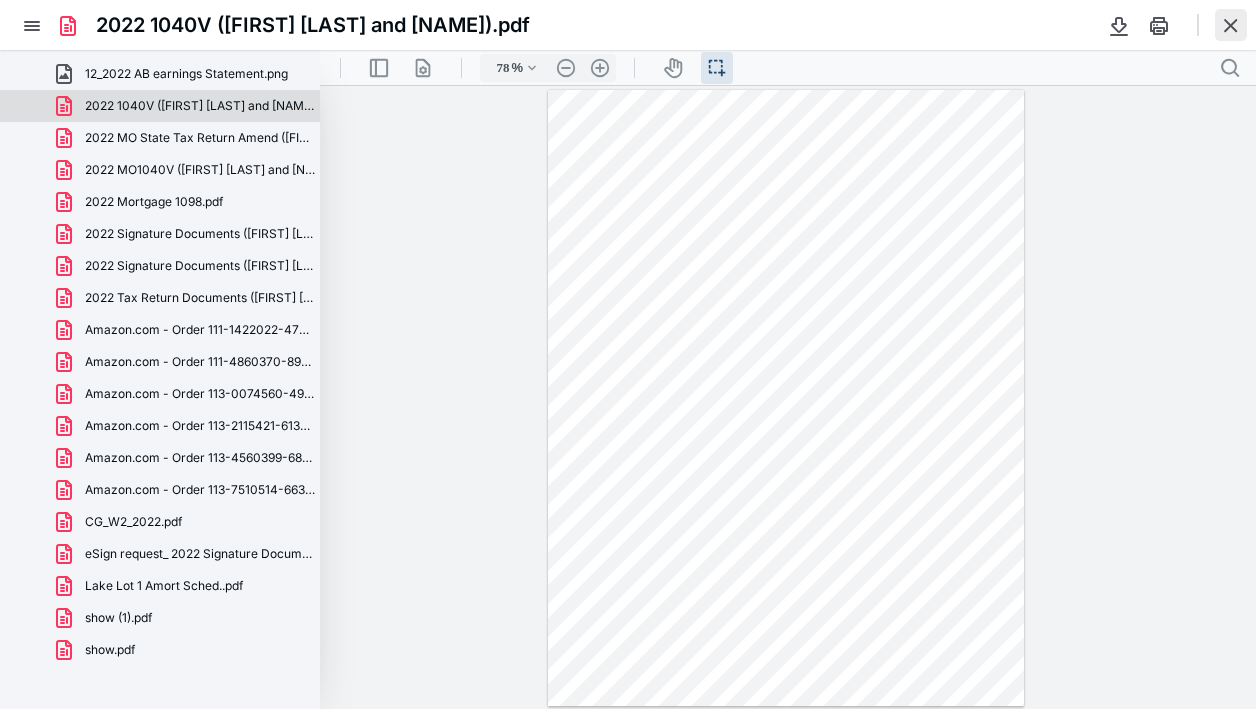 click at bounding box center (1231, 25) 